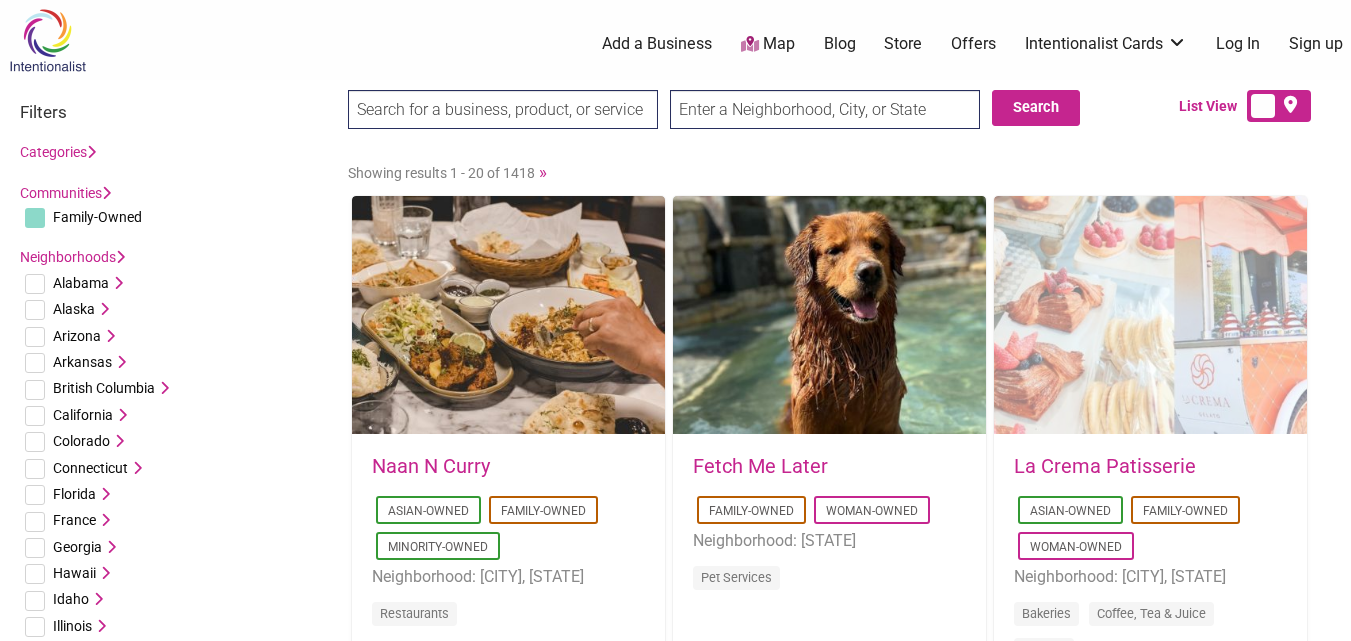 scroll, scrollTop: 0, scrollLeft: 0, axis: both 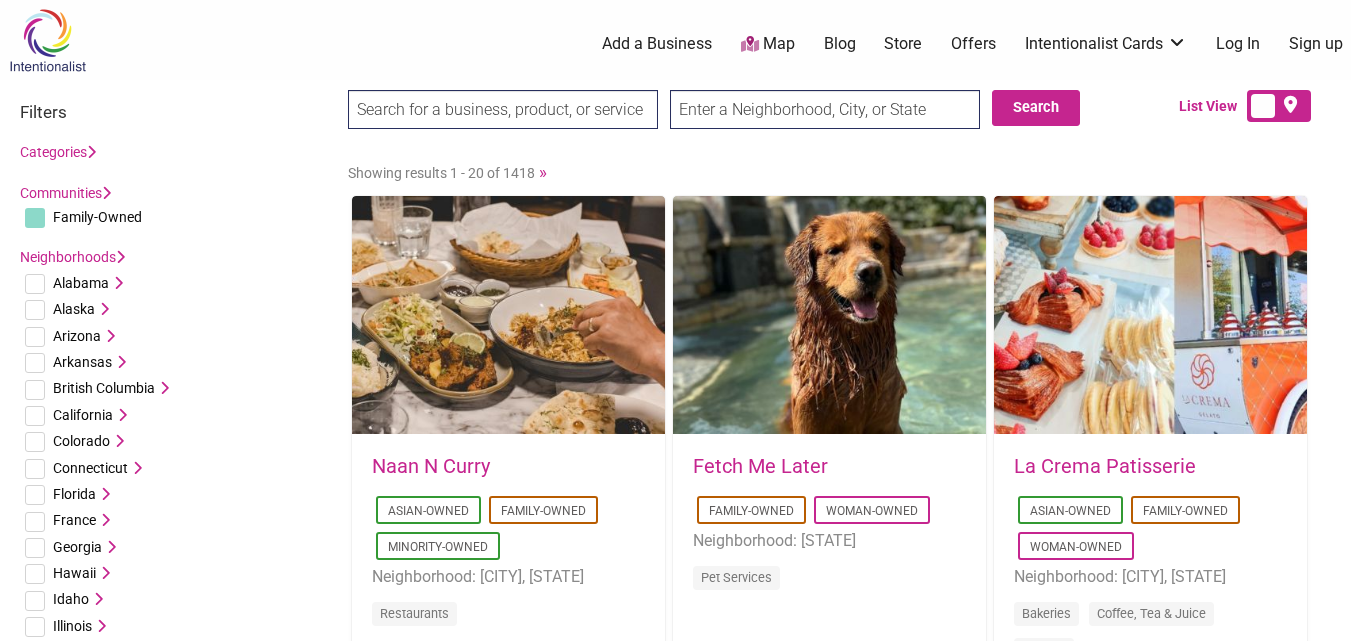 click on "Search
Search
List View" at bounding box center [675, 116] 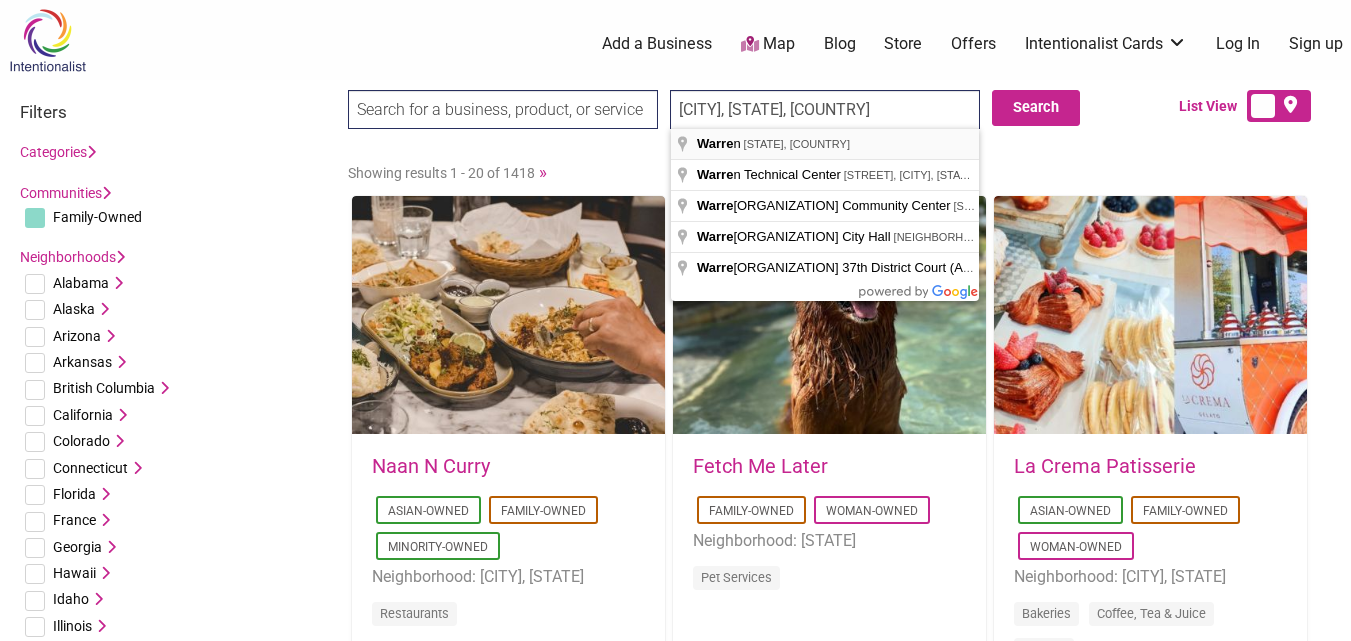 type on "Warren, MI, USA" 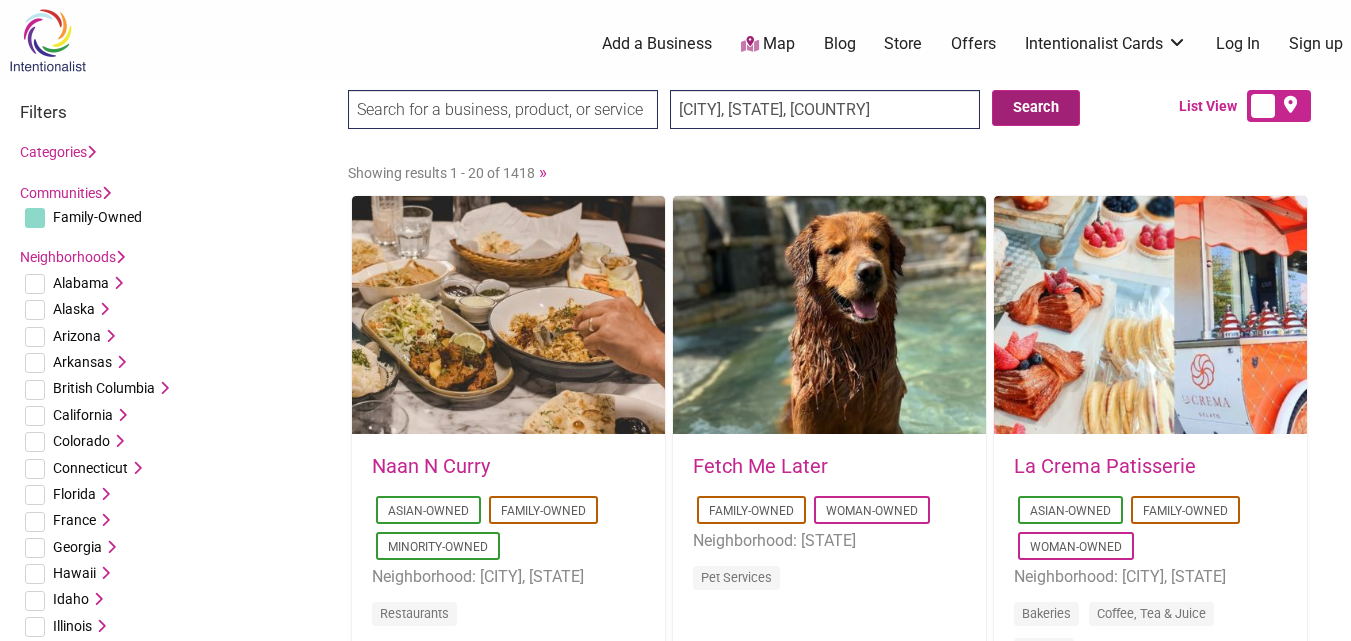 click on "Search" at bounding box center [1036, 108] 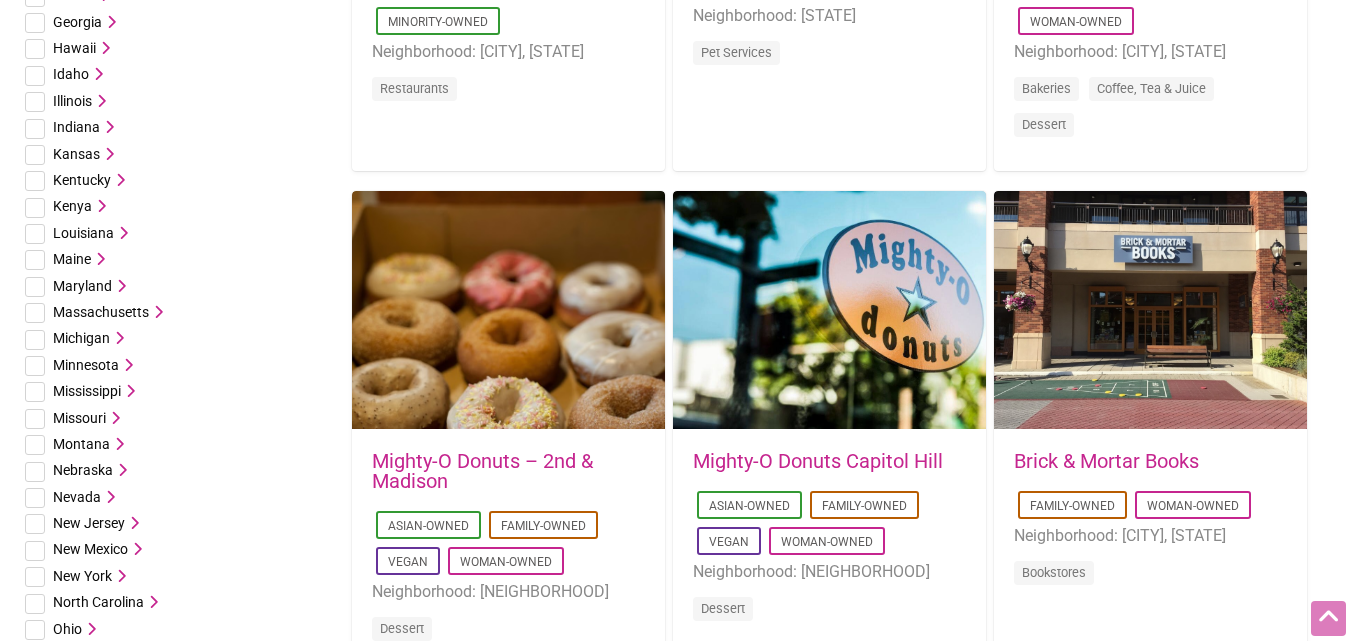 scroll, scrollTop: 561, scrollLeft: 0, axis: vertical 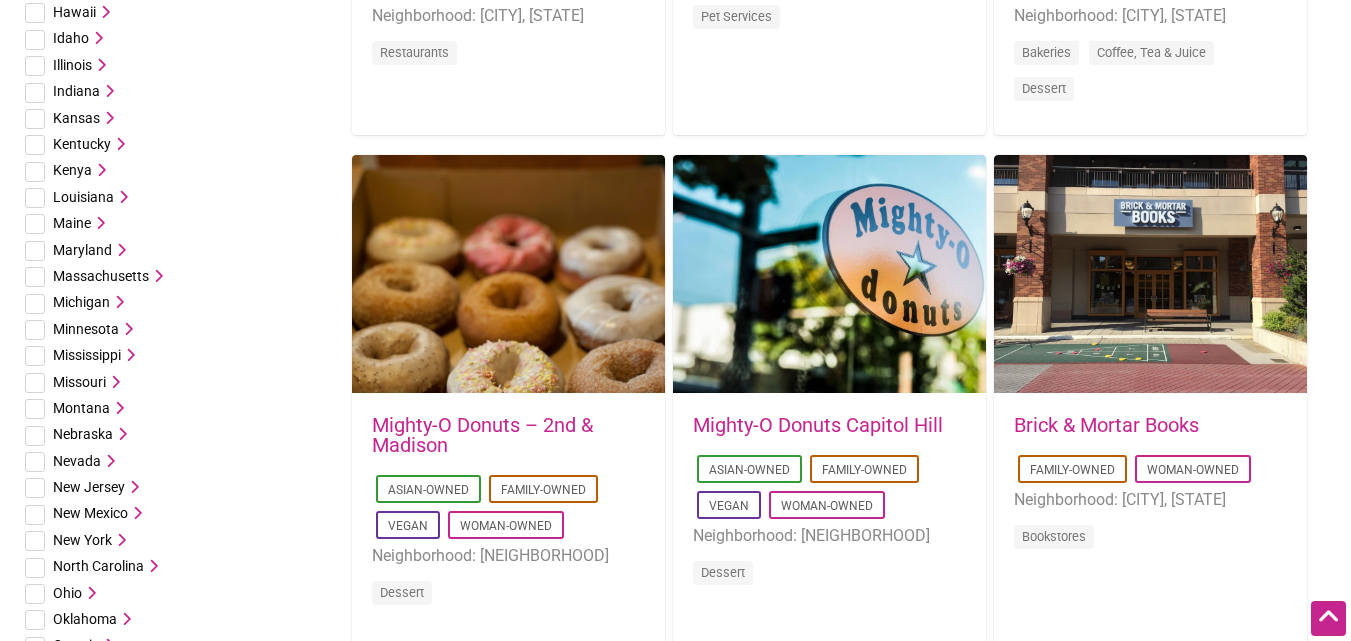 click at bounding box center [35, 304] 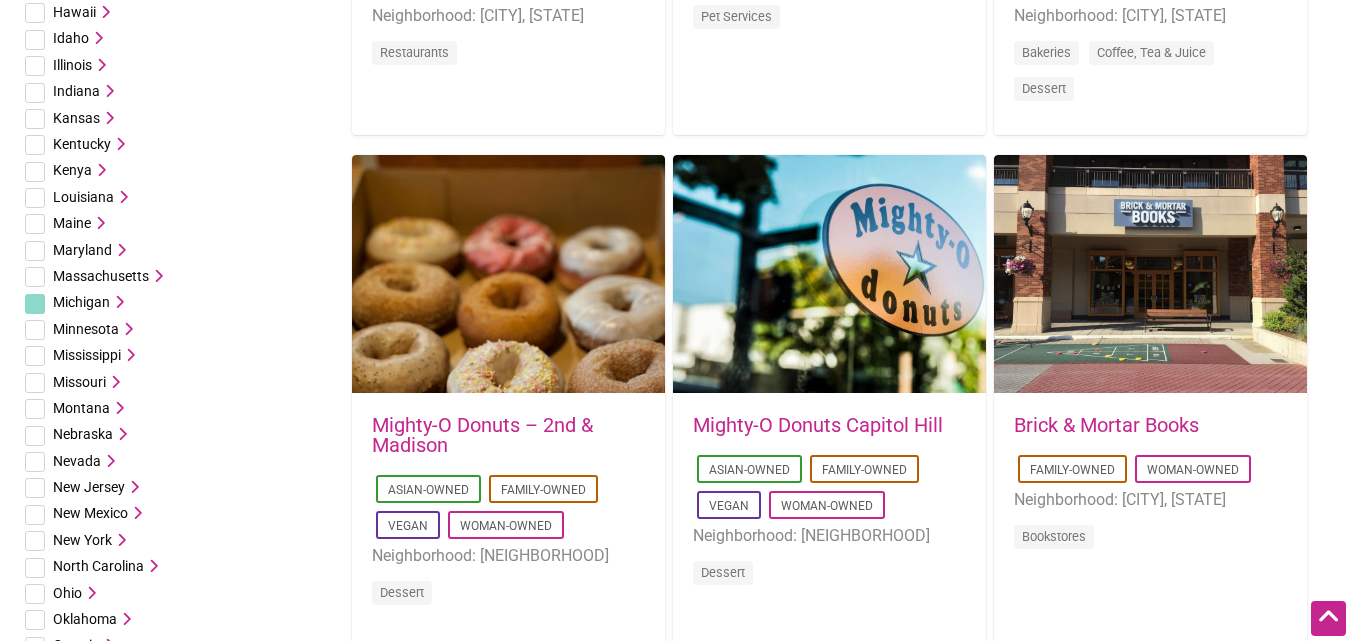 click at bounding box center (117, 302) 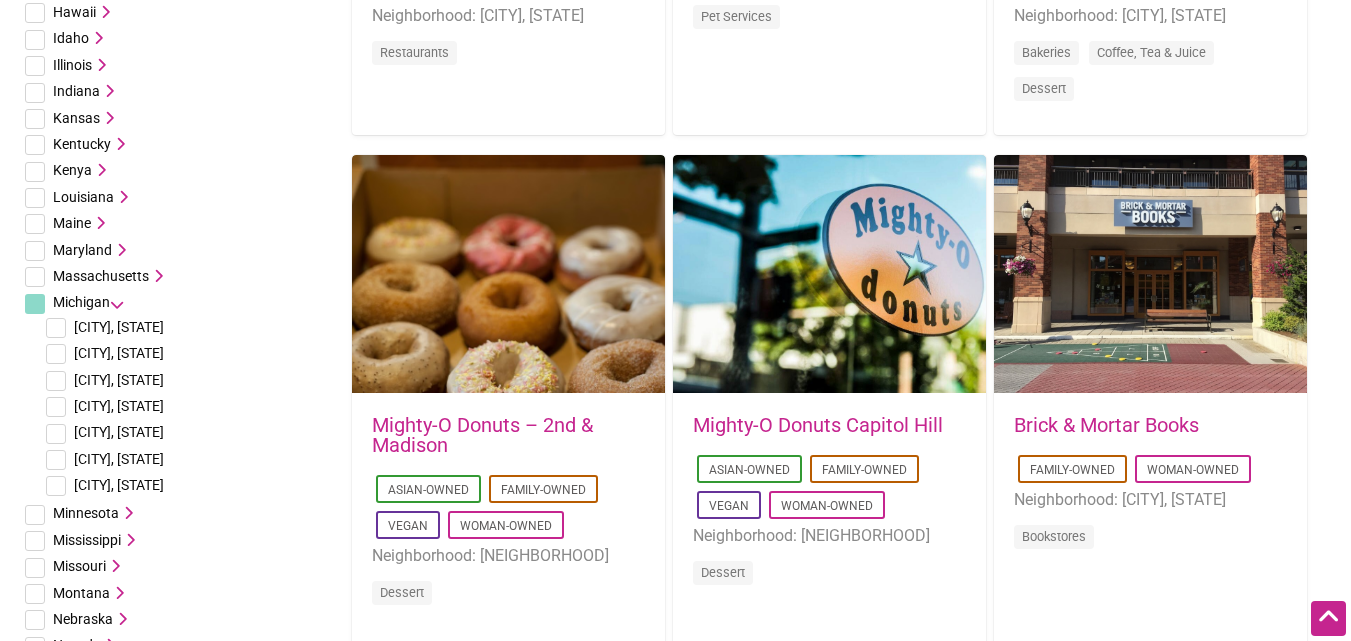 click at bounding box center [56, 434] 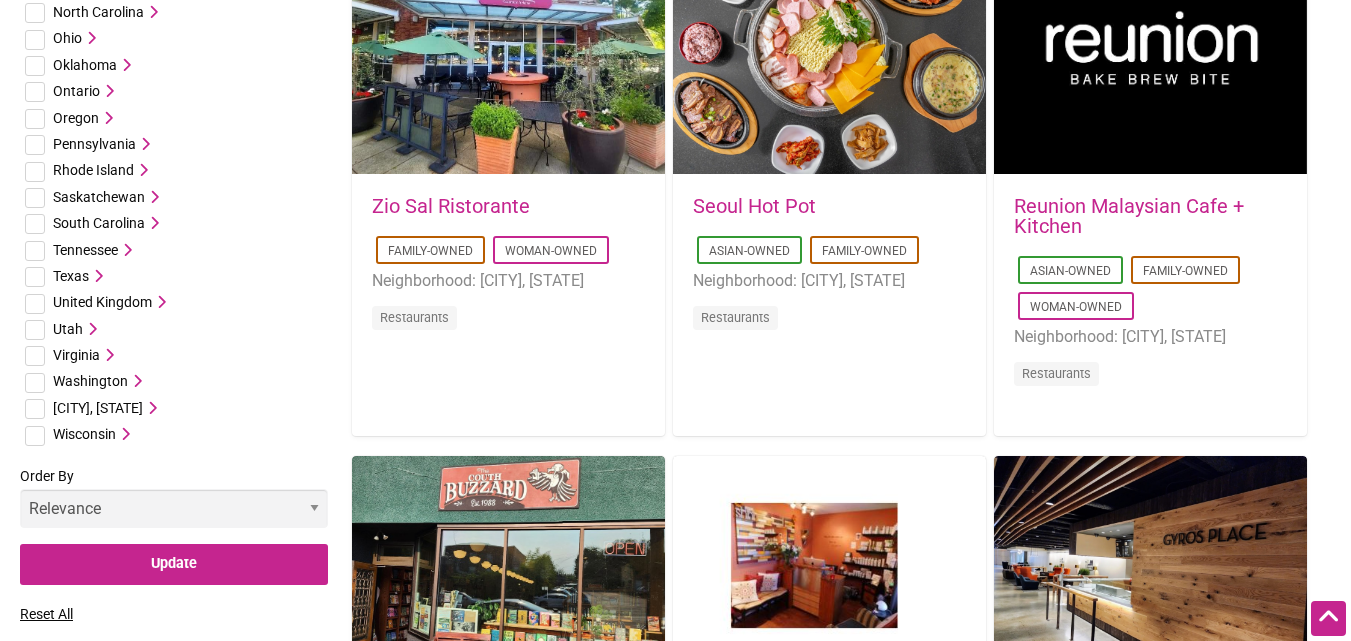 scroll, scrollTop: 1515, scrollLeft: 0, axis: vertical 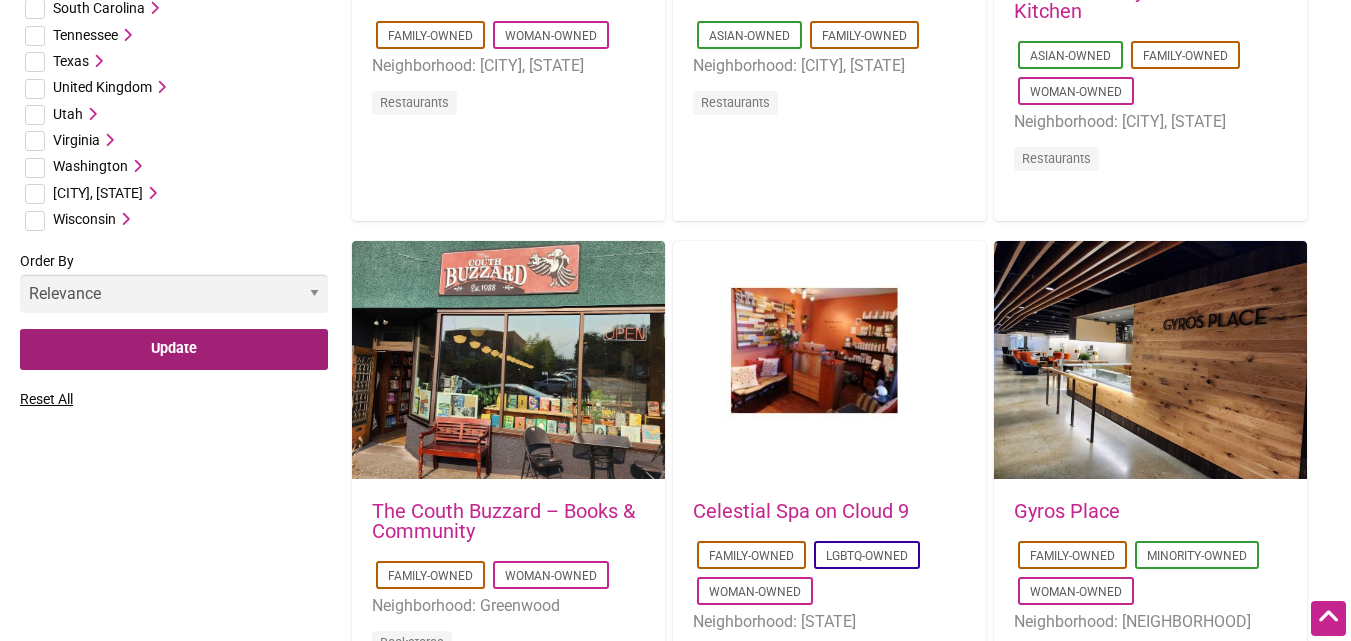 click on "Update" at bounding box center [174, 349] 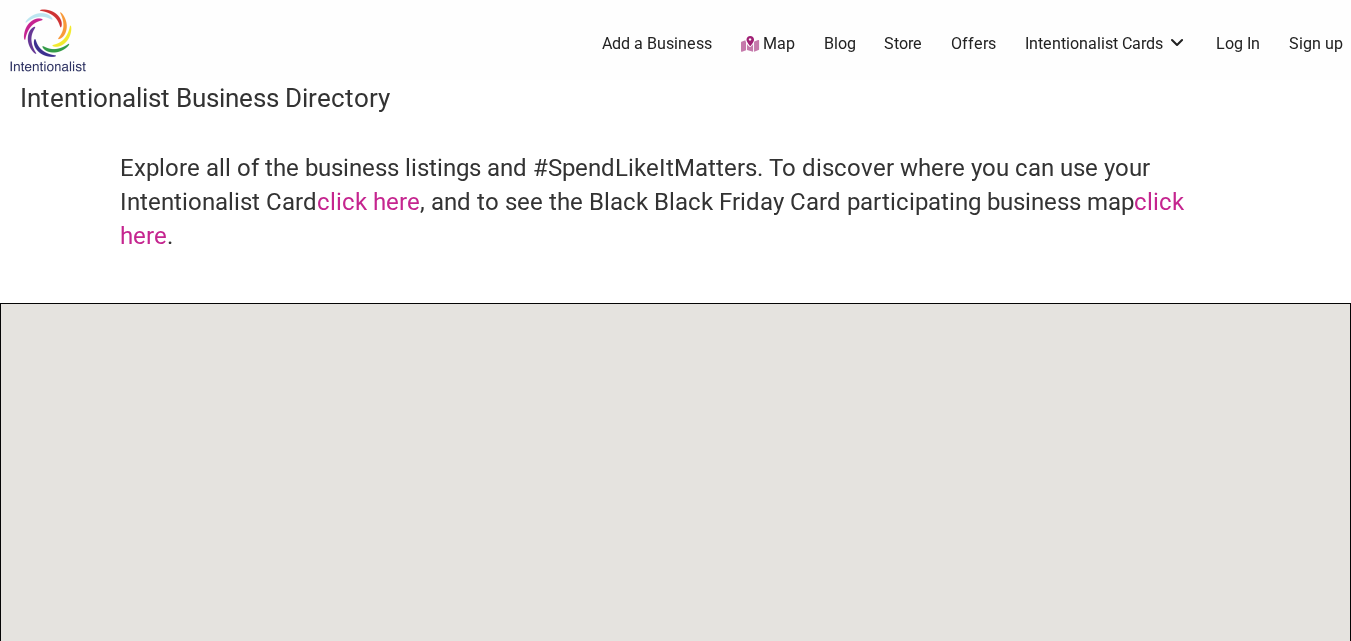scroll, scrollTop: 0, scrollLeft: 0, axis: both 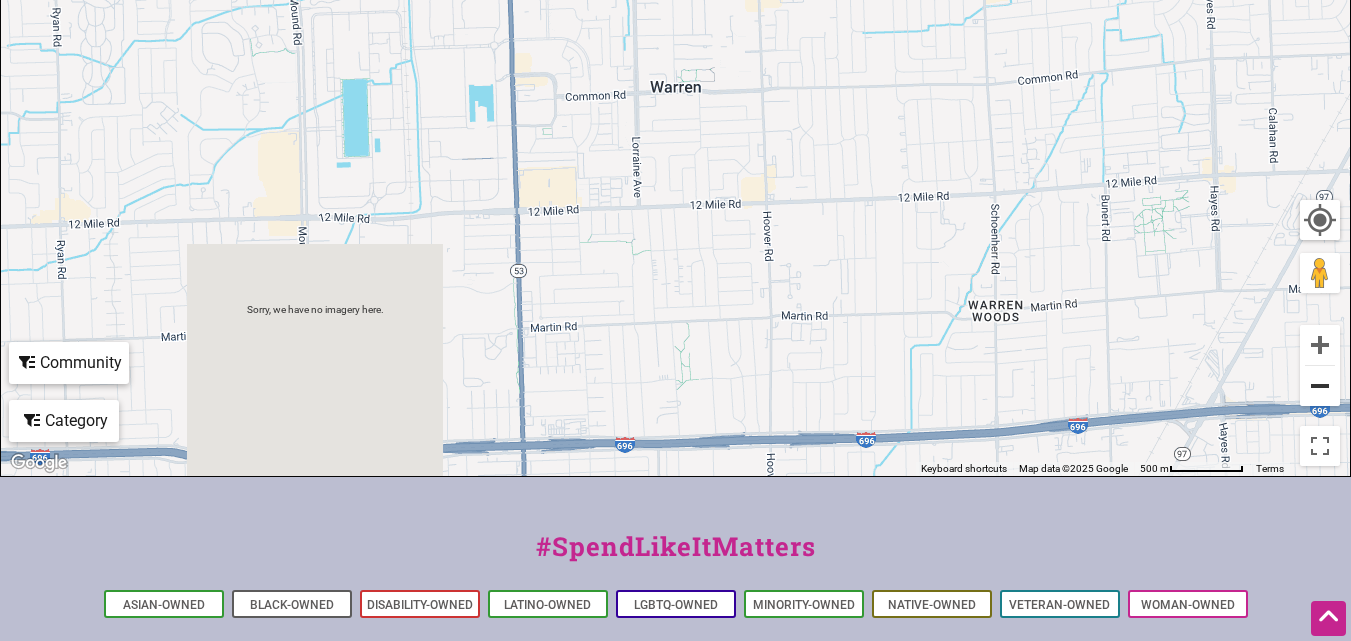 click at bounding box center (1320, 386) 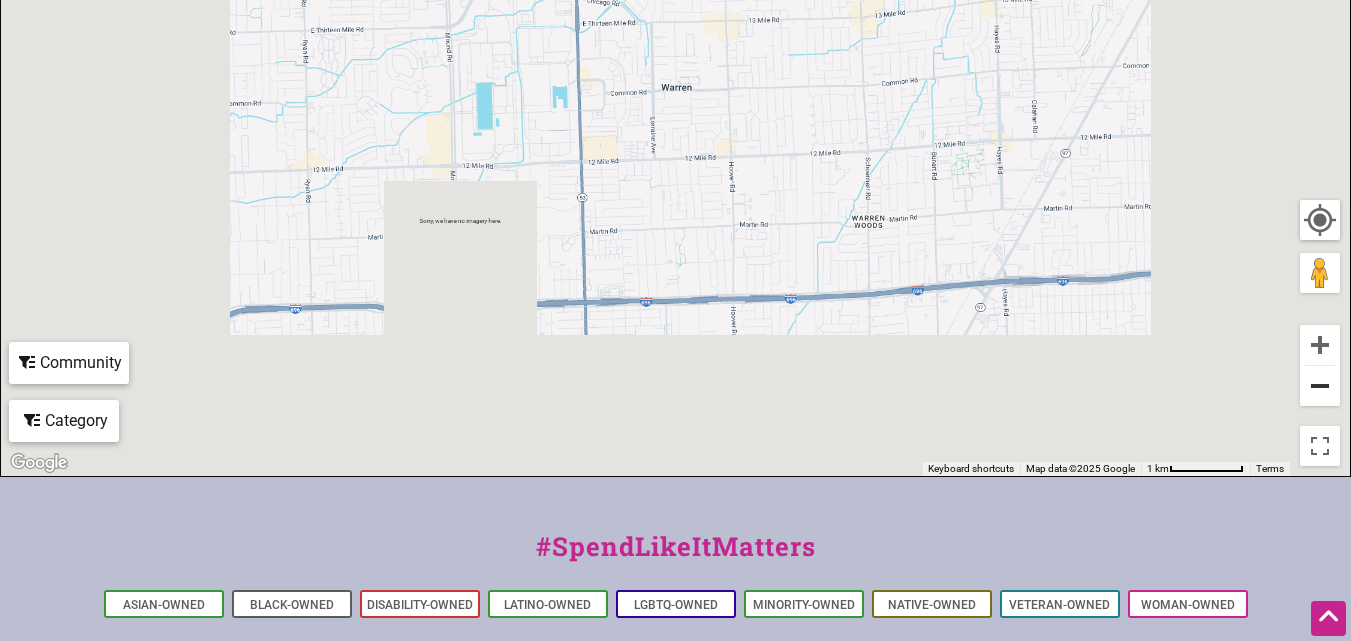 click at bounding box center [1320, 386] 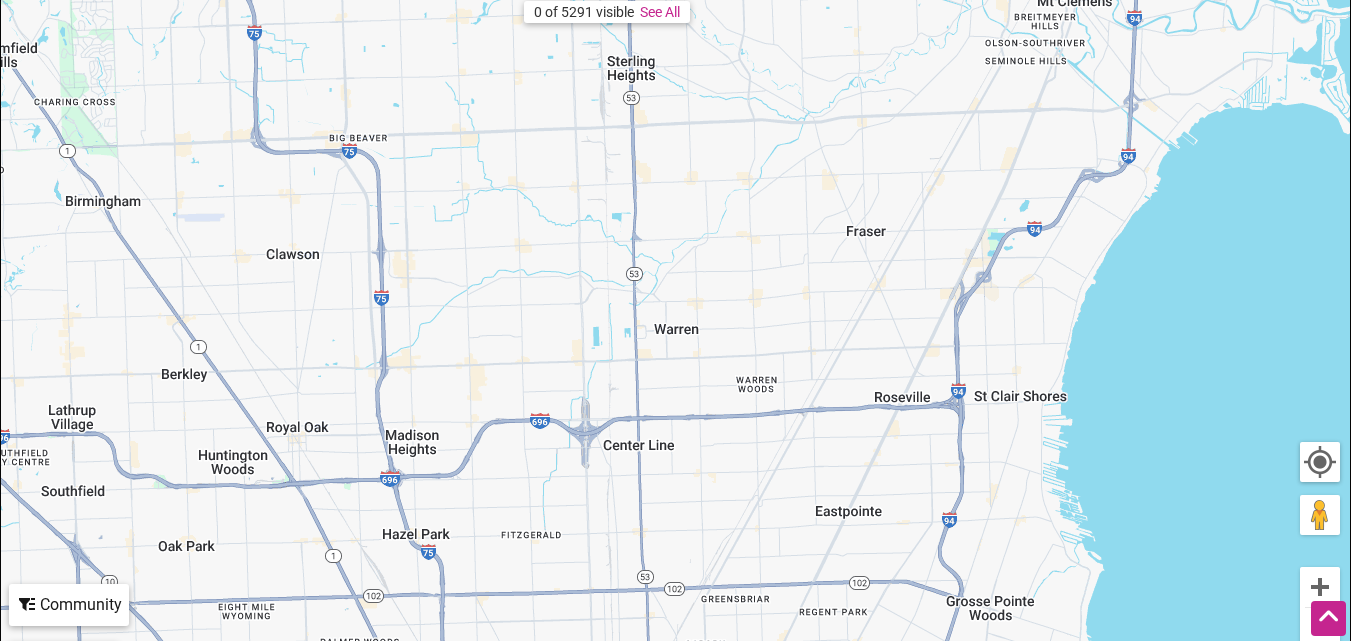 scroll, scrollTop: 415, scrollLeft: 0, axis: vertical 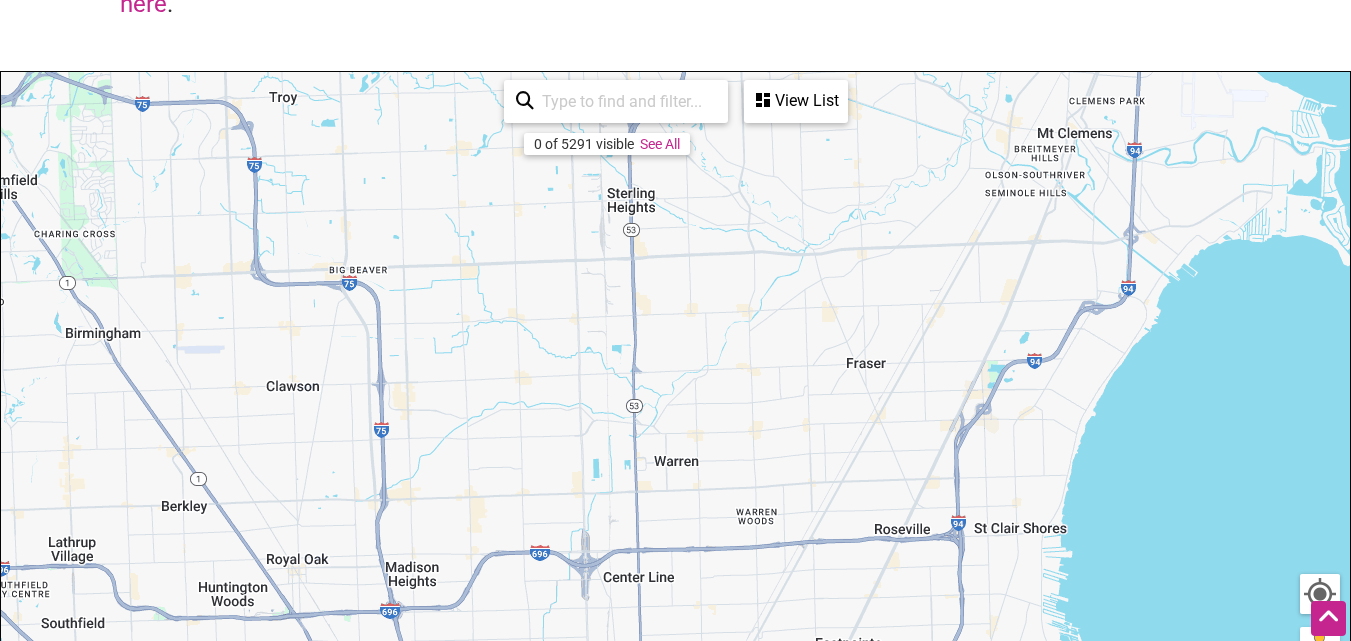 click on "See All" at bounding box center (660, 144) 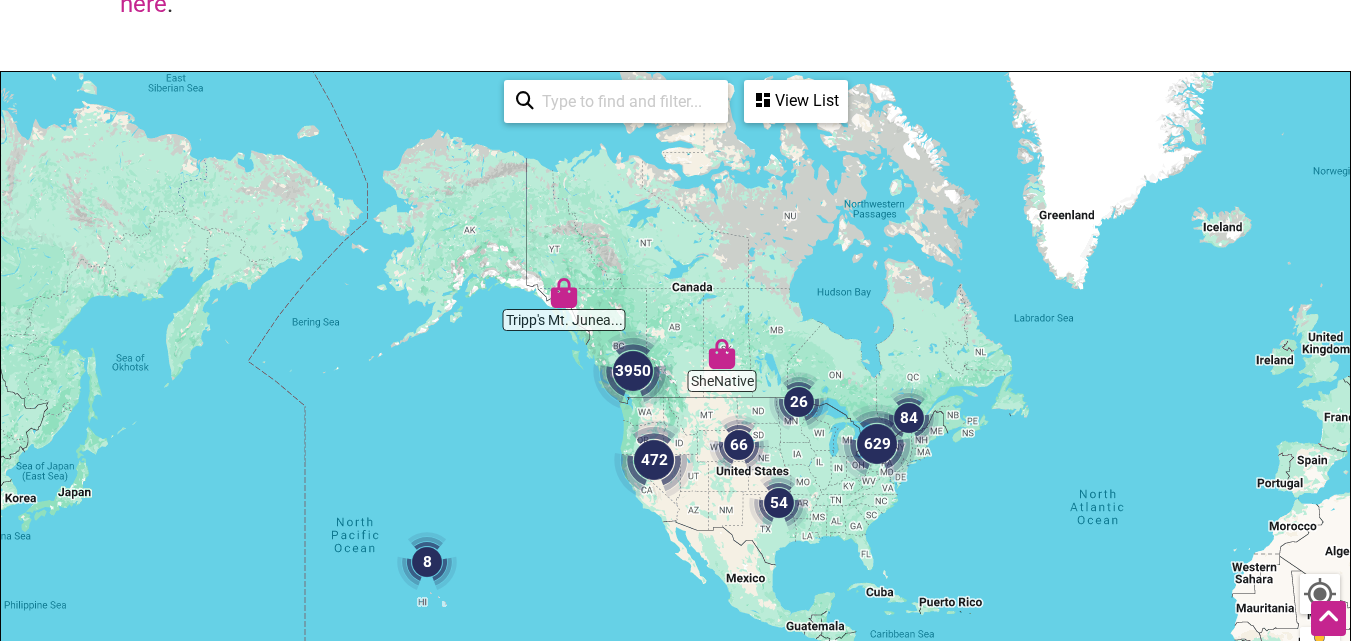 click at bounding box center (877, 444) 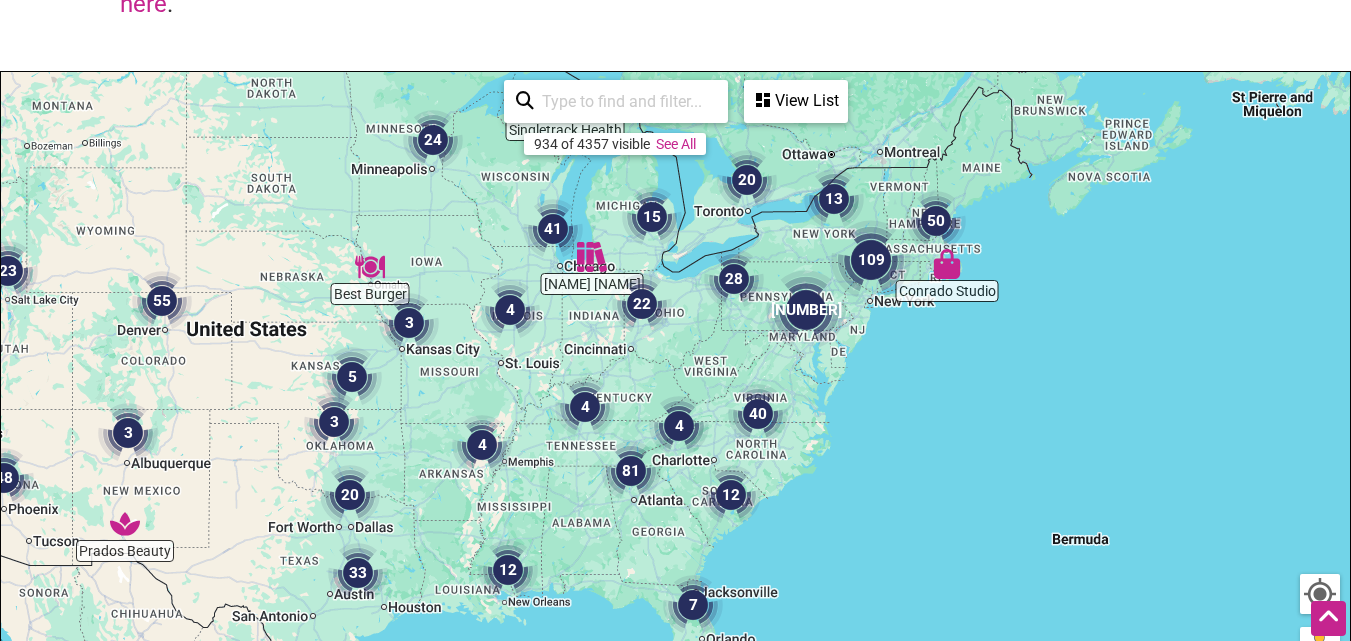 click at bounding box center (652, 217) 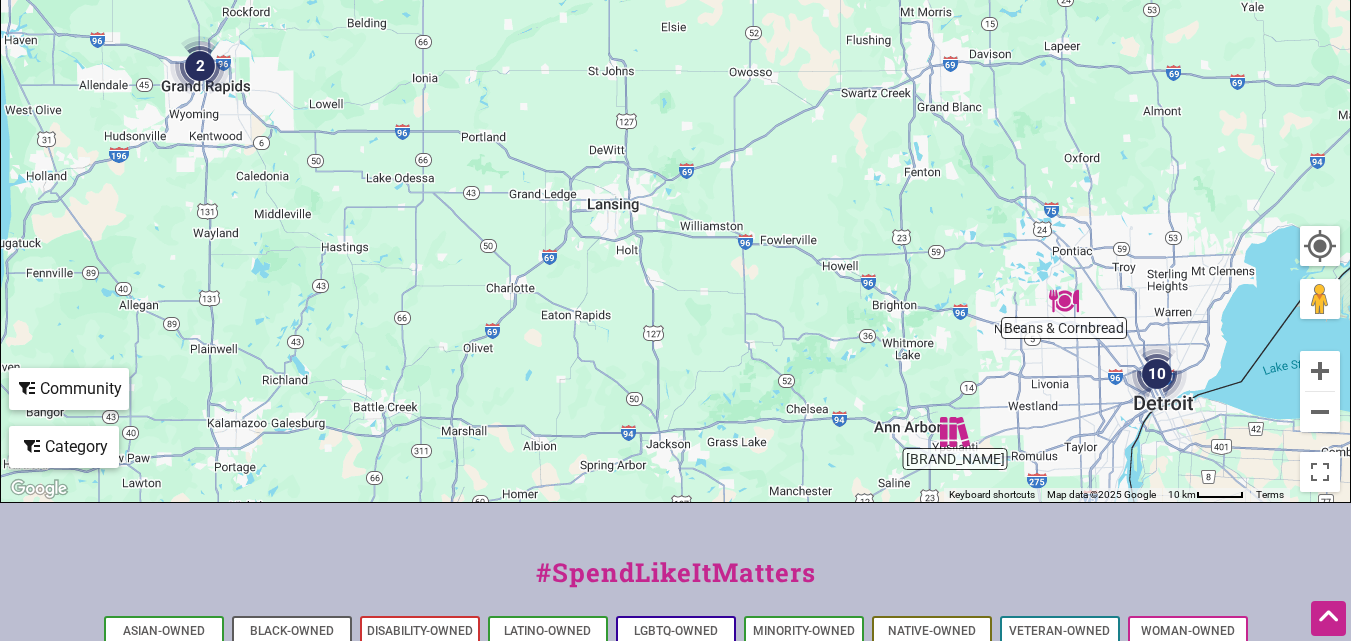 scroll, scrollTop: 560, scrollLeft: 0, axis: vertical 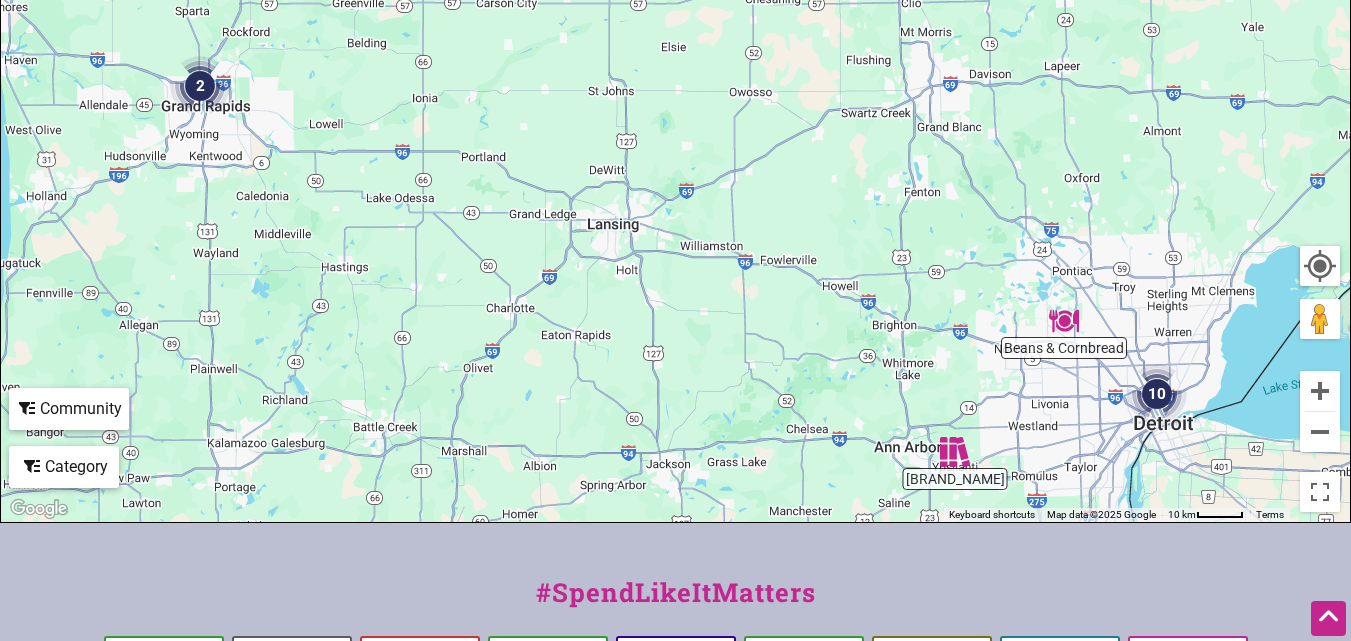 click at bounding box center [1157, 394] 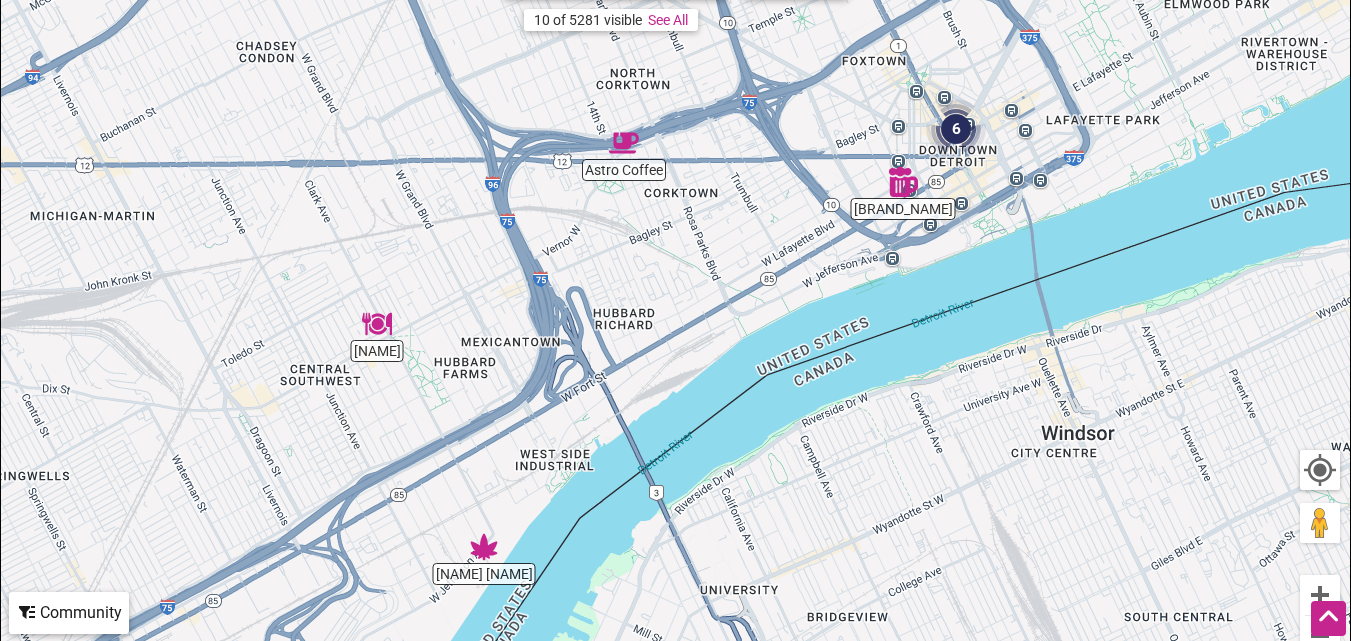 scroll, scrollTop: 284, scrollLeft: 0, axis: vertical 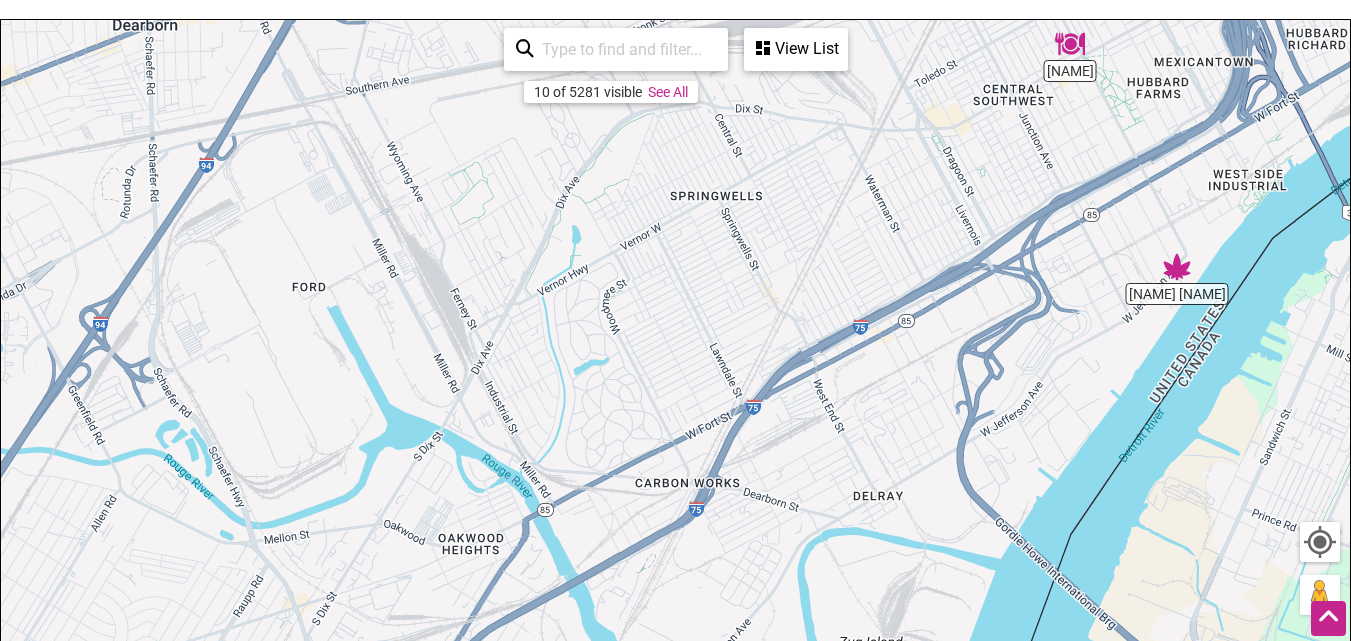 drag, startPoint x: 670, startPoint y: 285, endPoint x: 1365, endPoint y: -66, distance: 778.60516 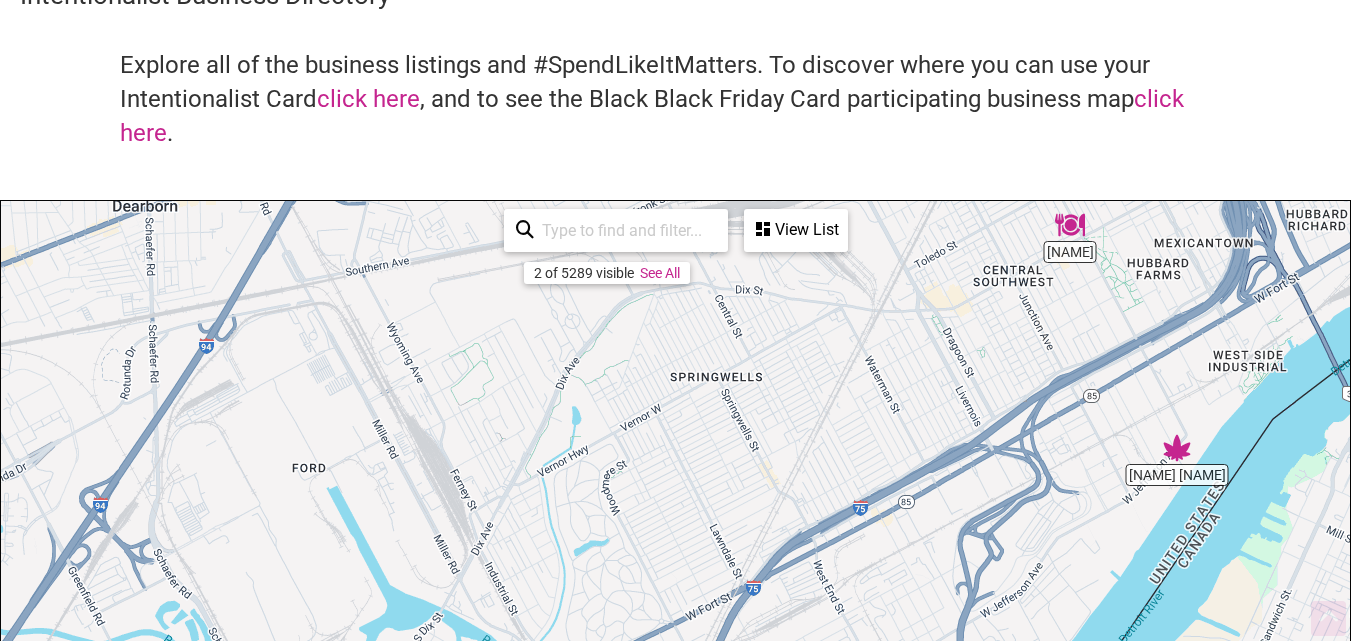scroll, scrollTop: 162, scrollLeft: 0, axis: vertical 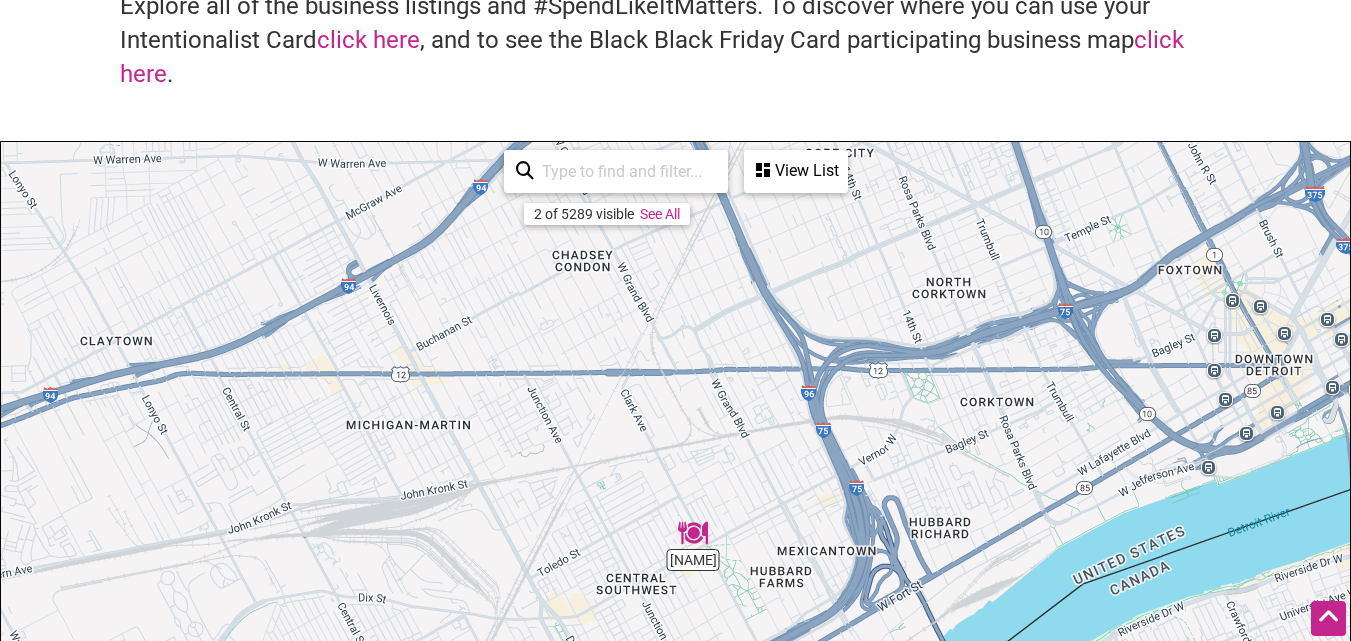 drag, startPoint x: 942, startPoint y: 302, endPoint x: 560, endPoint y: 680, distance: 537.40857 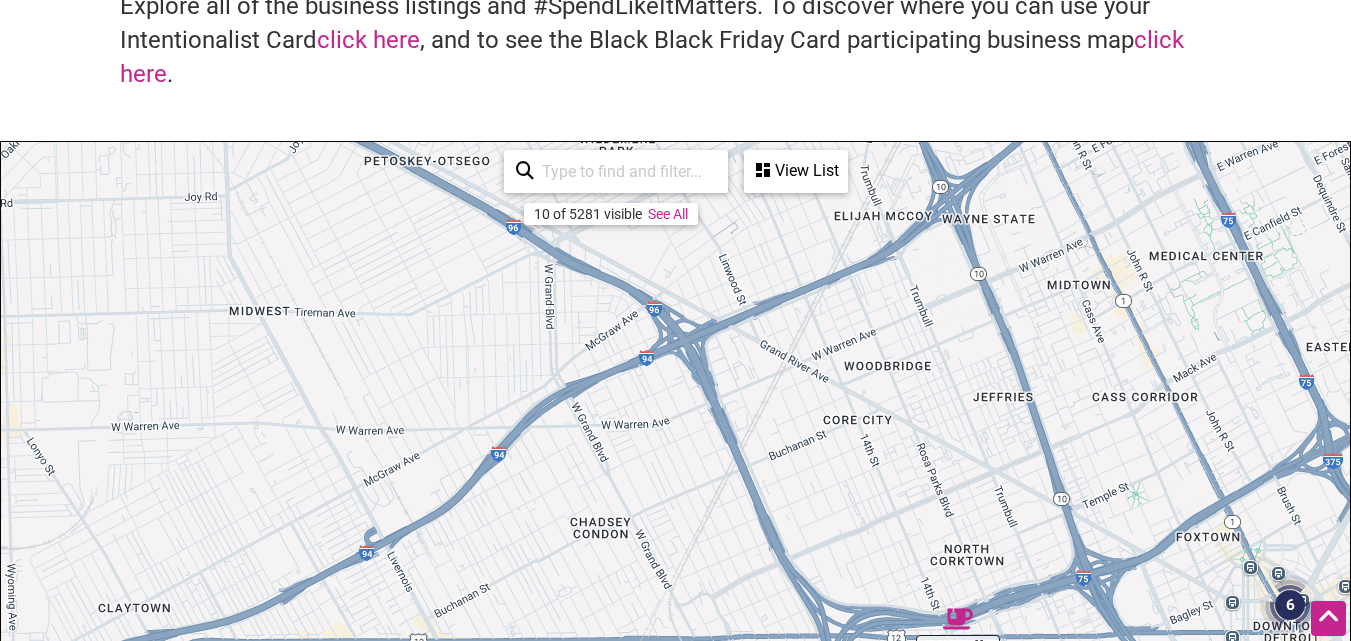 drag, startPoint x: 881, startPoint y: 261, endPoint x: 898, endPoint y: 532, distance: 271.53268 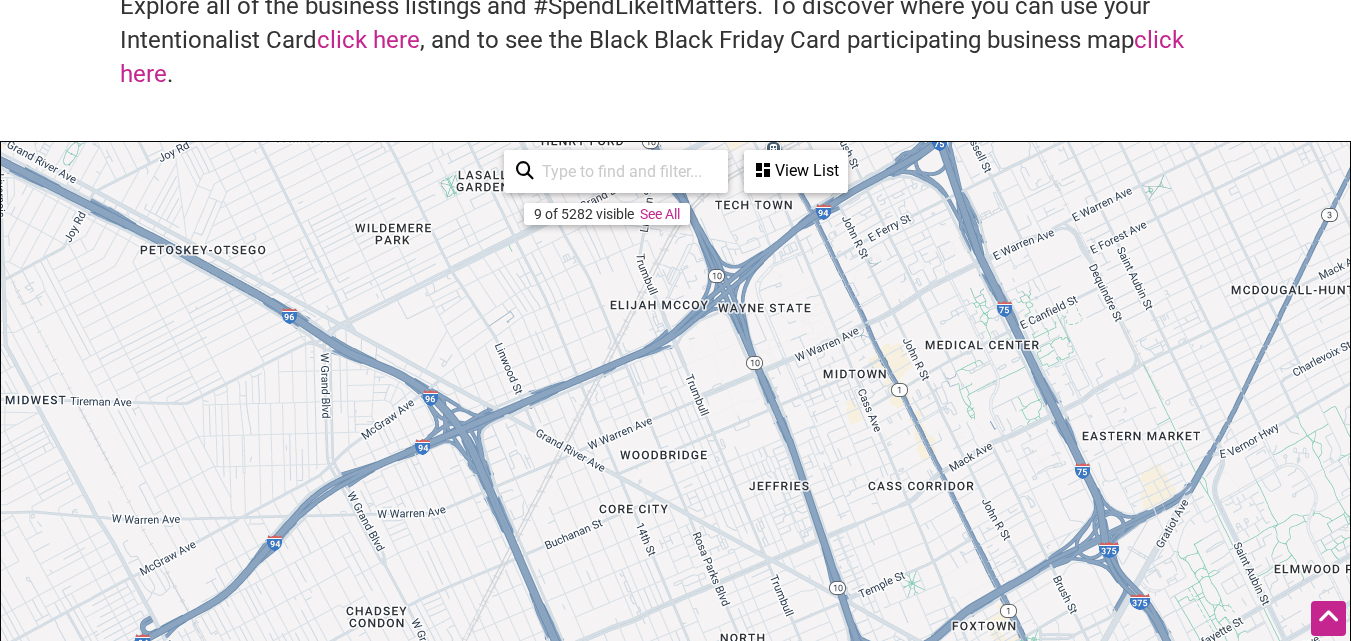 drag, startPoint x: 951, startPoint y: 403, endPoint x: 1049, endPoint y: 612, distance: 230.83543 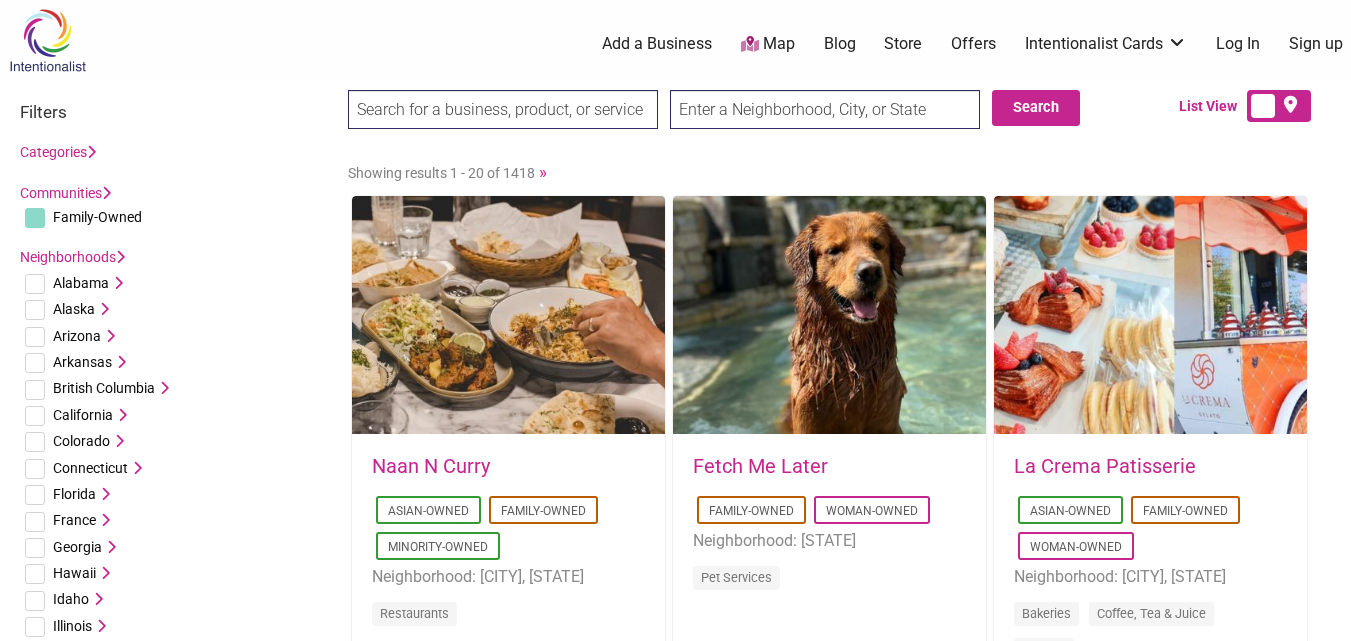 scroll, scrollTop: 0, scrollLeft: 0, axis: both 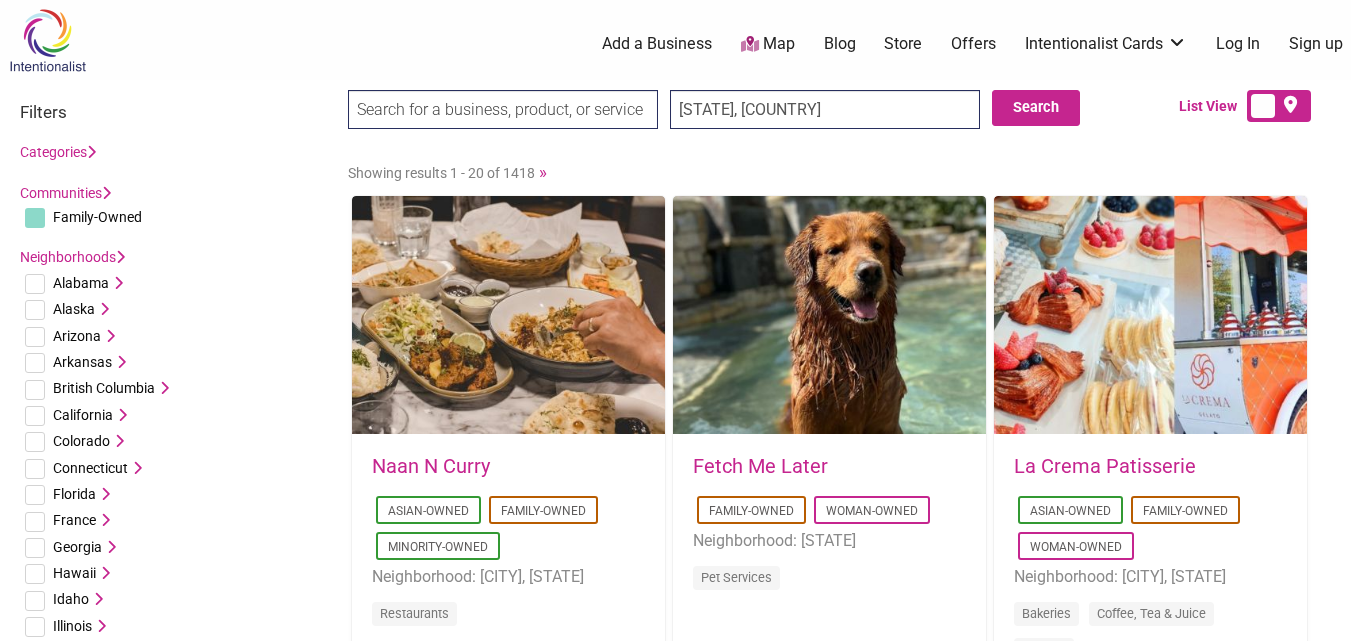 type on "[STATE], [COUNTRY]" 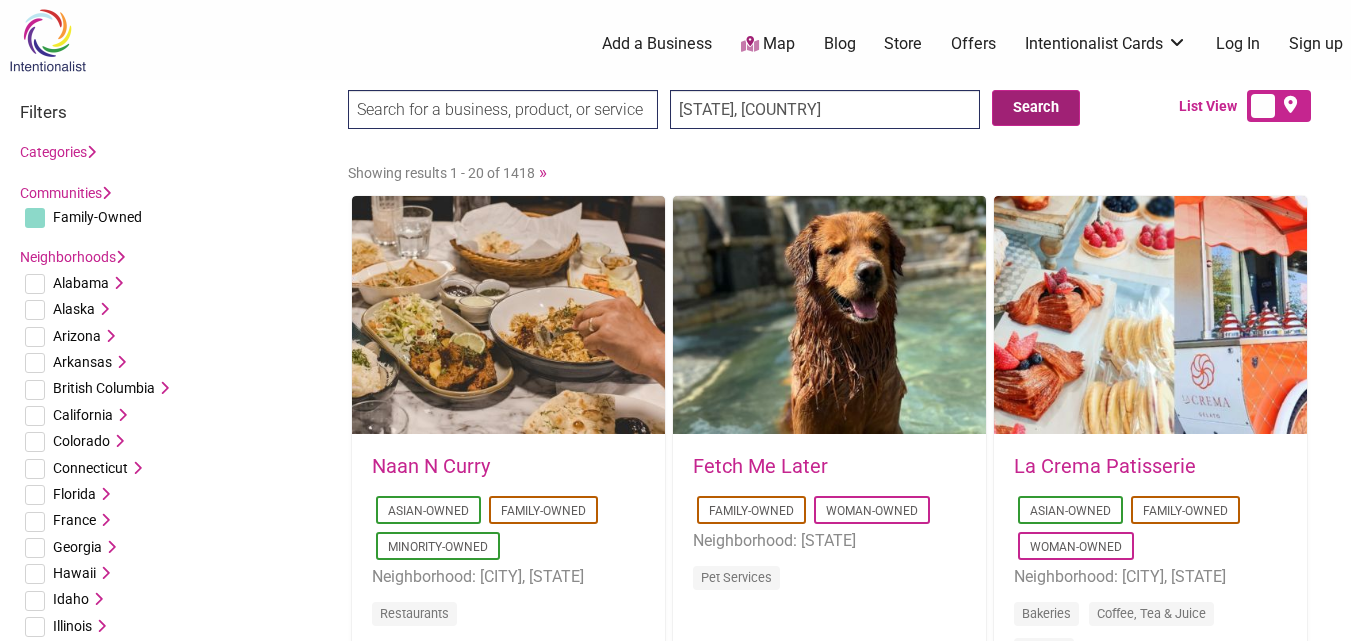 click on "Search" at bounding box center (1036, 108) 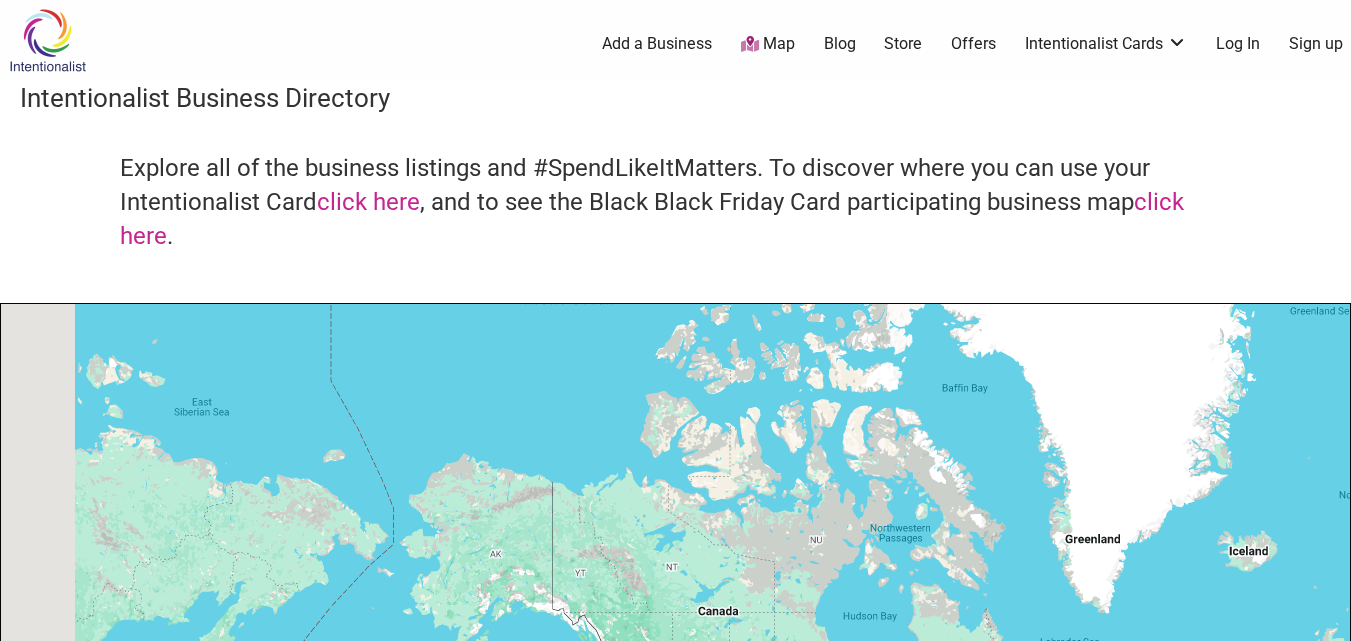 scroll, scrollTop: 0, scrollLeft: 0, axis: both 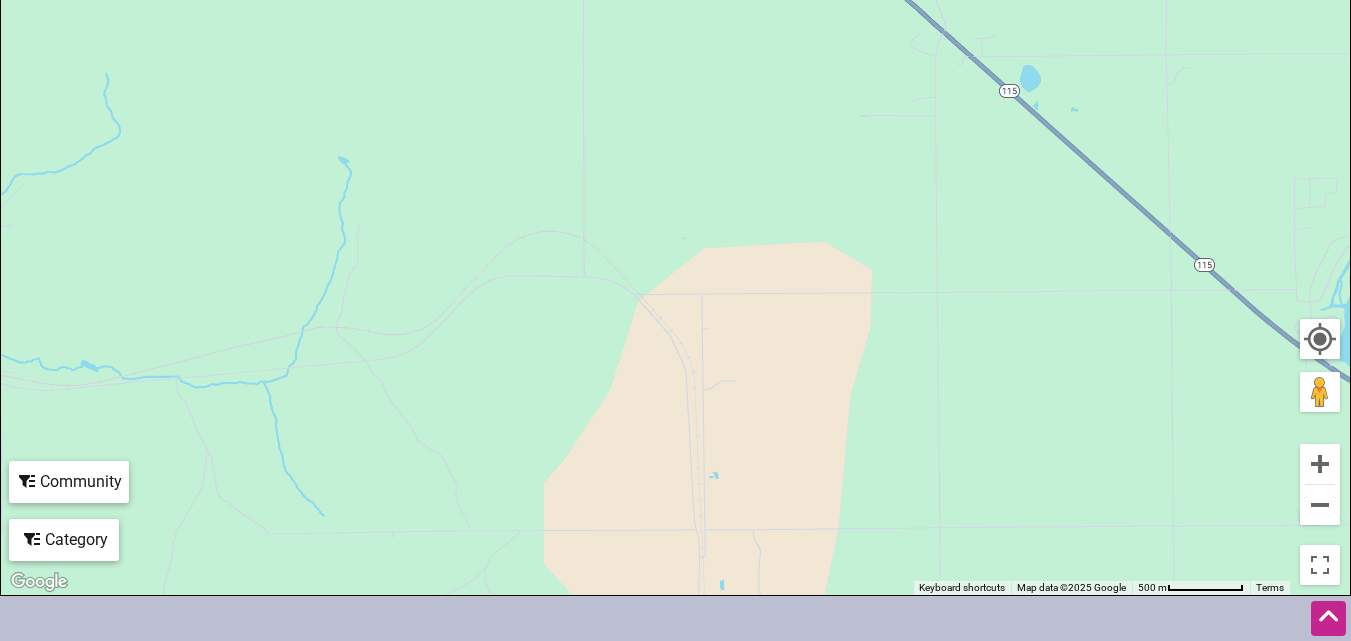 click on "To navigate, press the arrow keys." at bounding box center [675, 206] 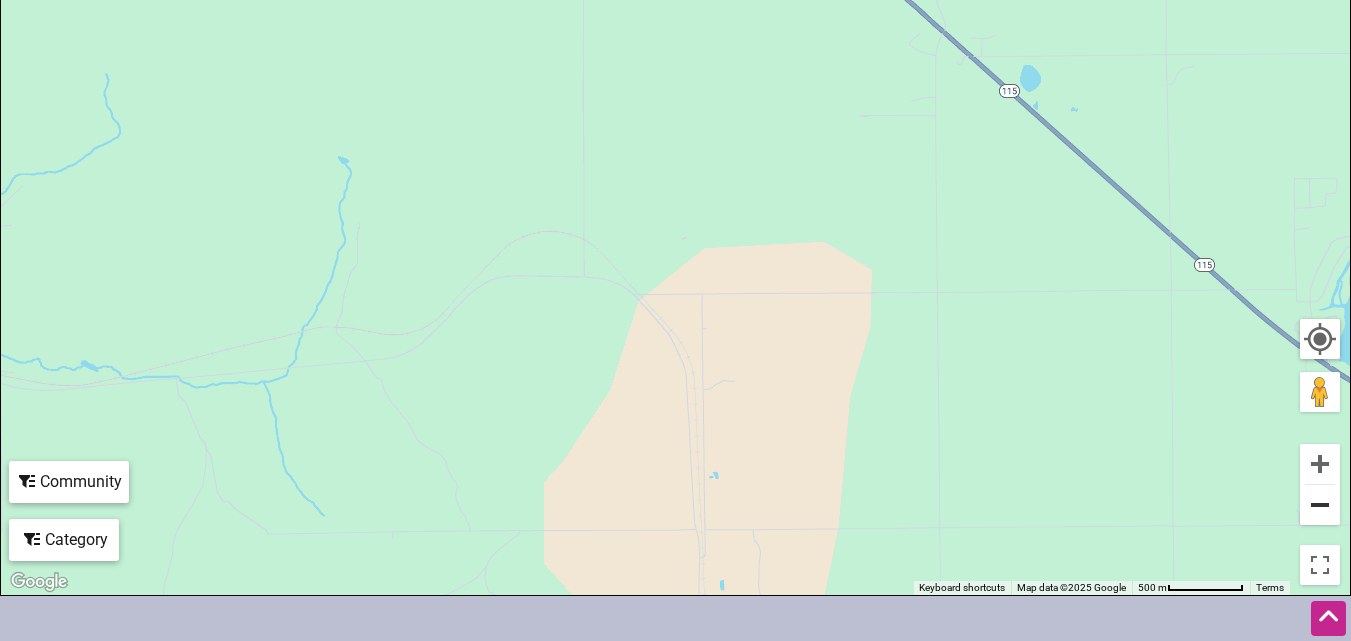 click at bounding box center (1320, 505) 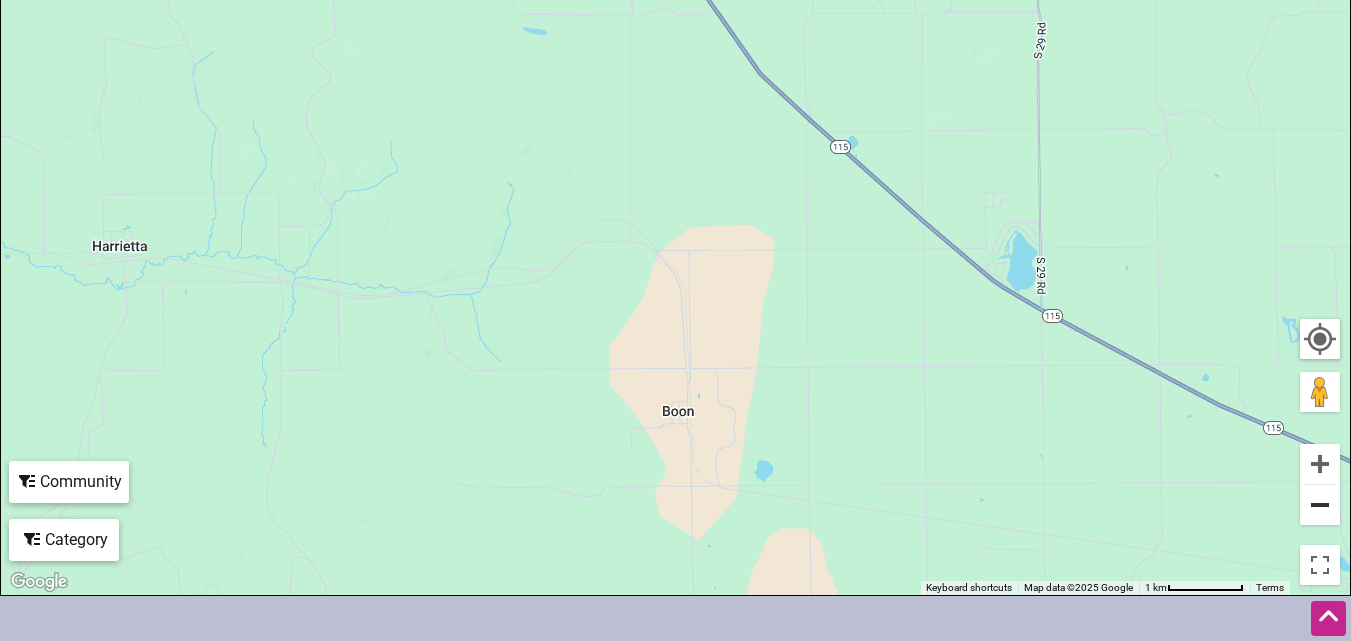 click at bounding box center [1320, 505] 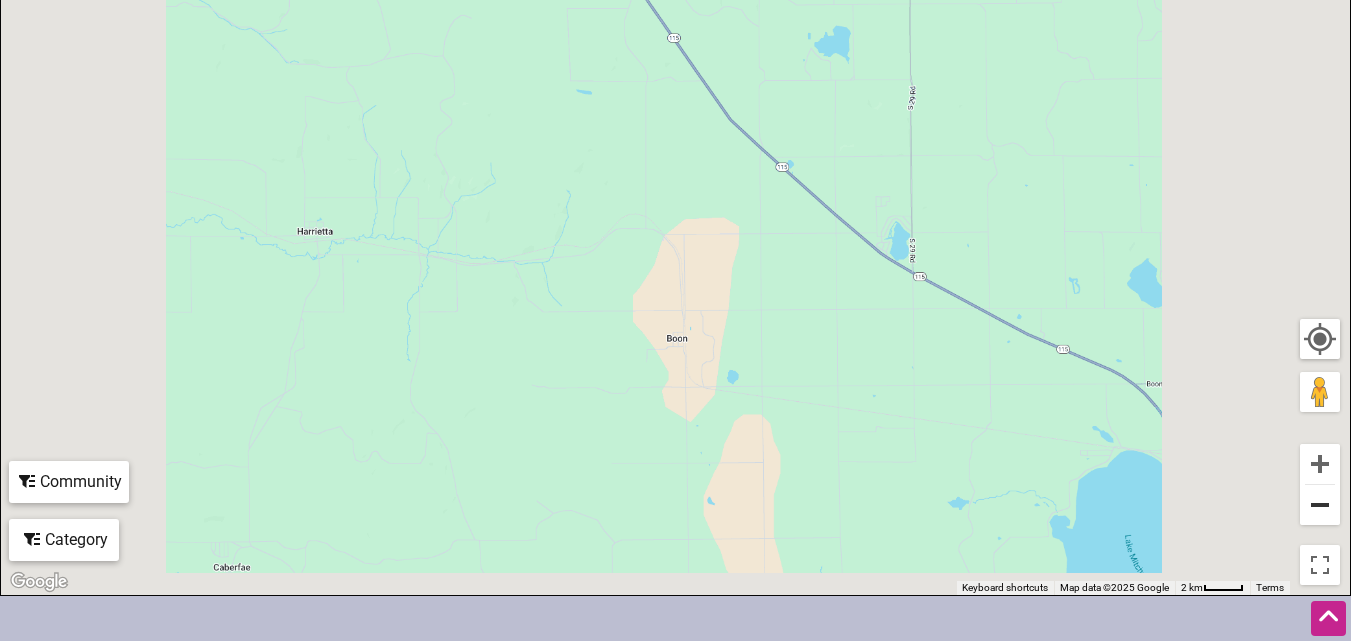 click at bounding box center (1320, 505) 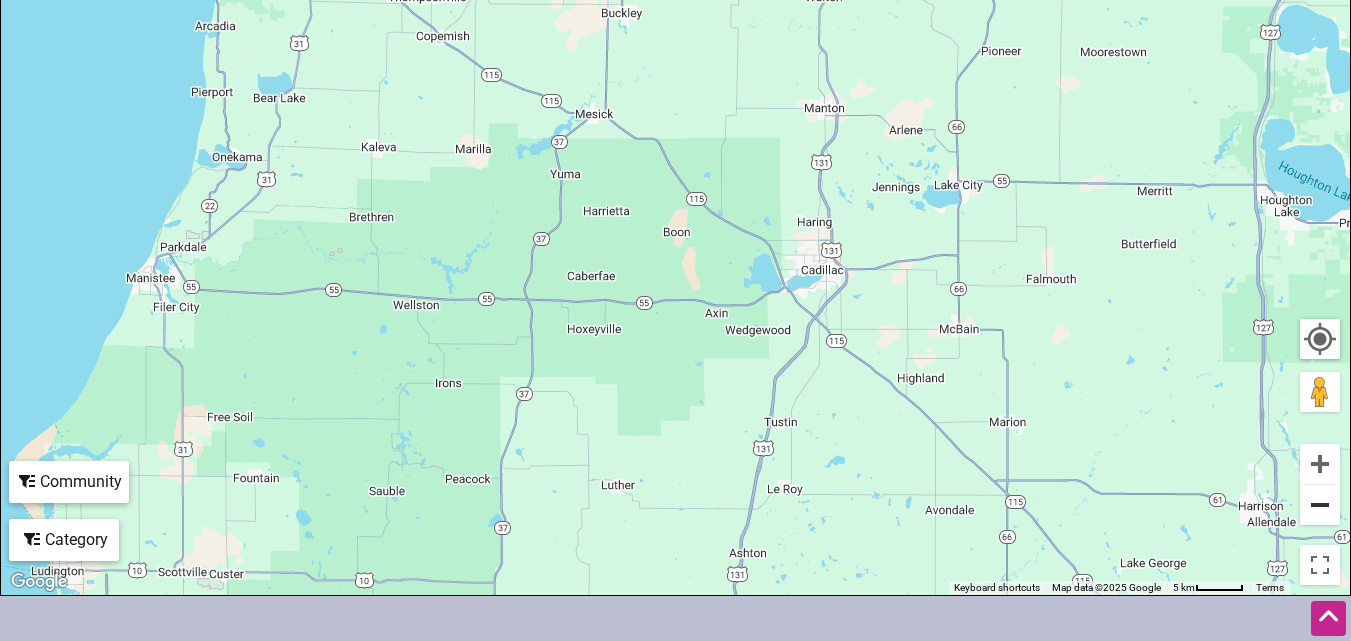click at bounding box center [1320, 505] 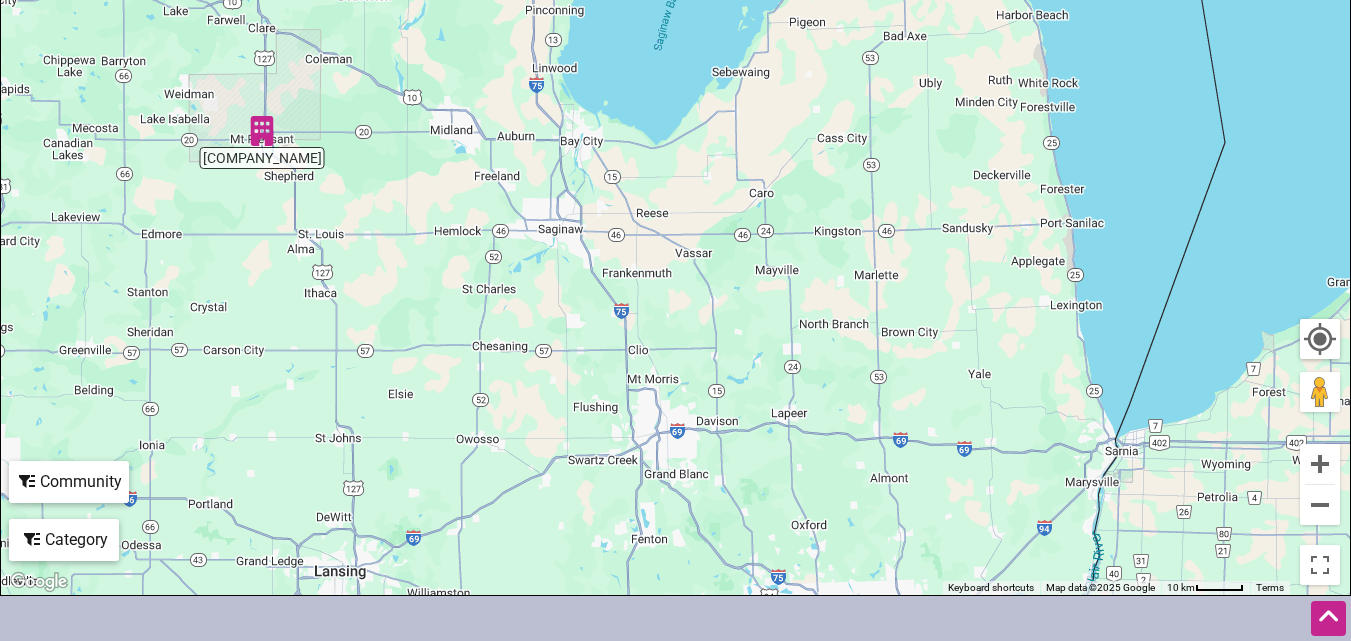 drag, startPoint x: 1052, startPoint y: 339, endPoint x: 289, endPoint y: -87, distance: 873.86786 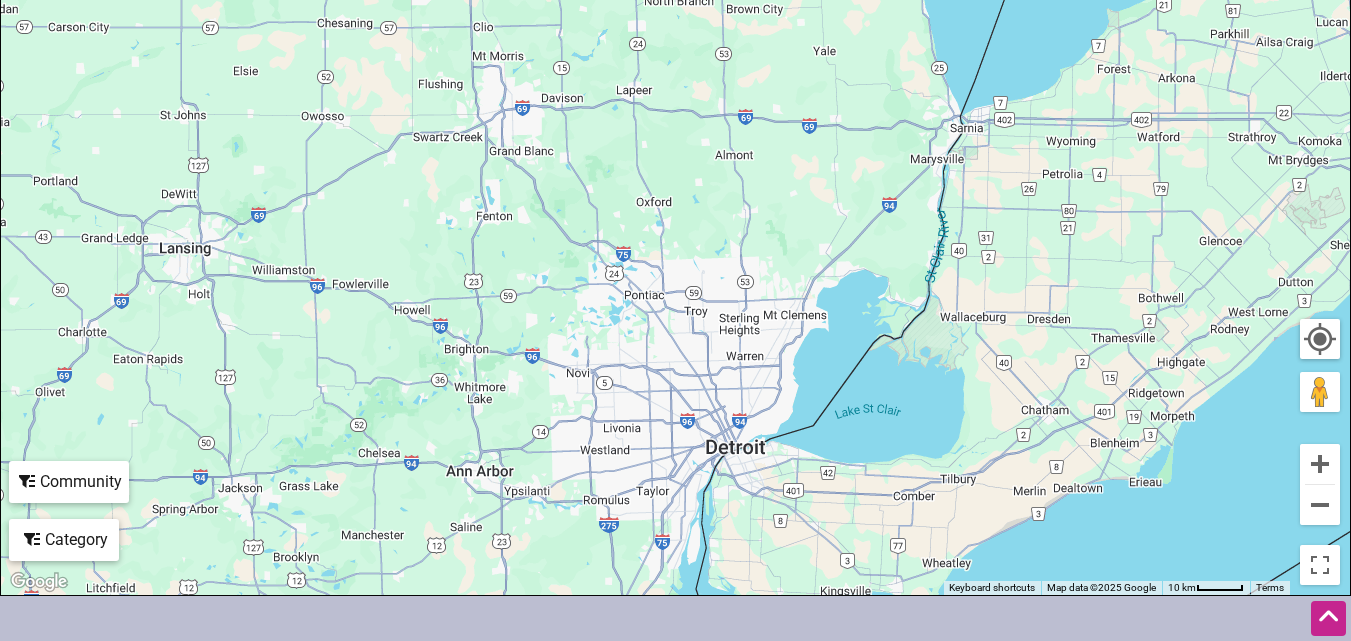 drag, startPoint x: 776, startPoint y: 422, endPoint x: 617, endPoint y: 76, distance: 380.78473 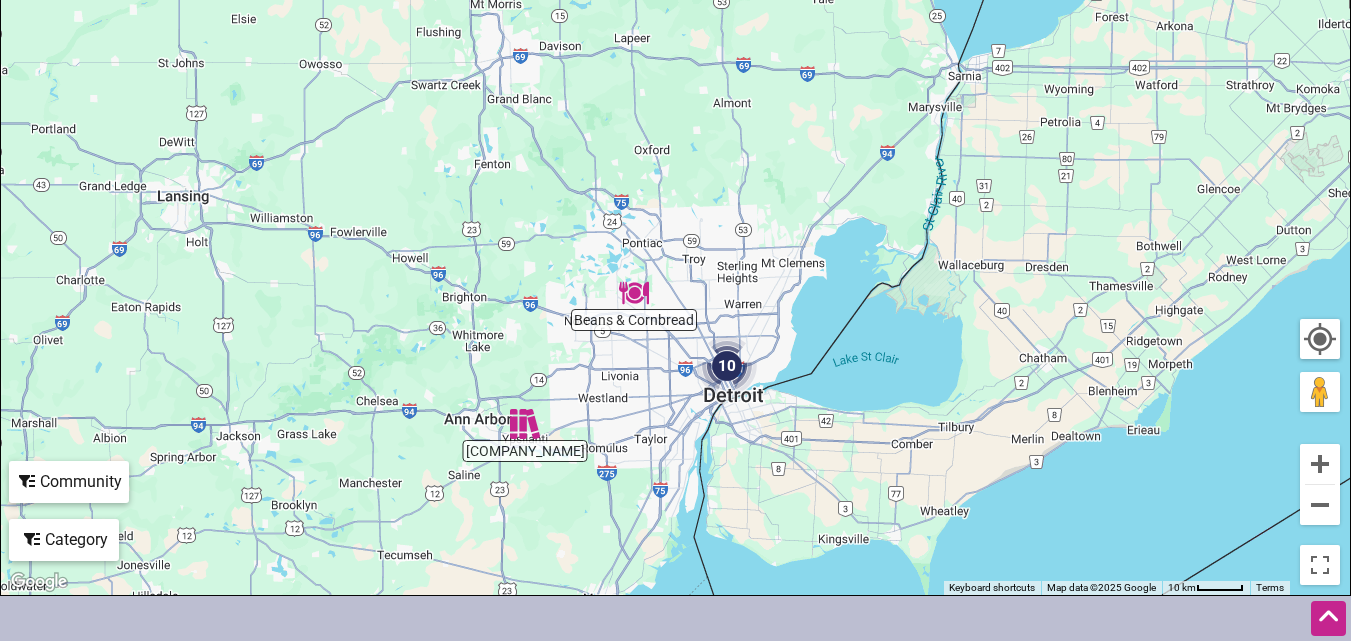 drag, startPoint x: 814, startPoint y: 190, endPoint x: 812, endPoint y: 138, distance: 52.03845 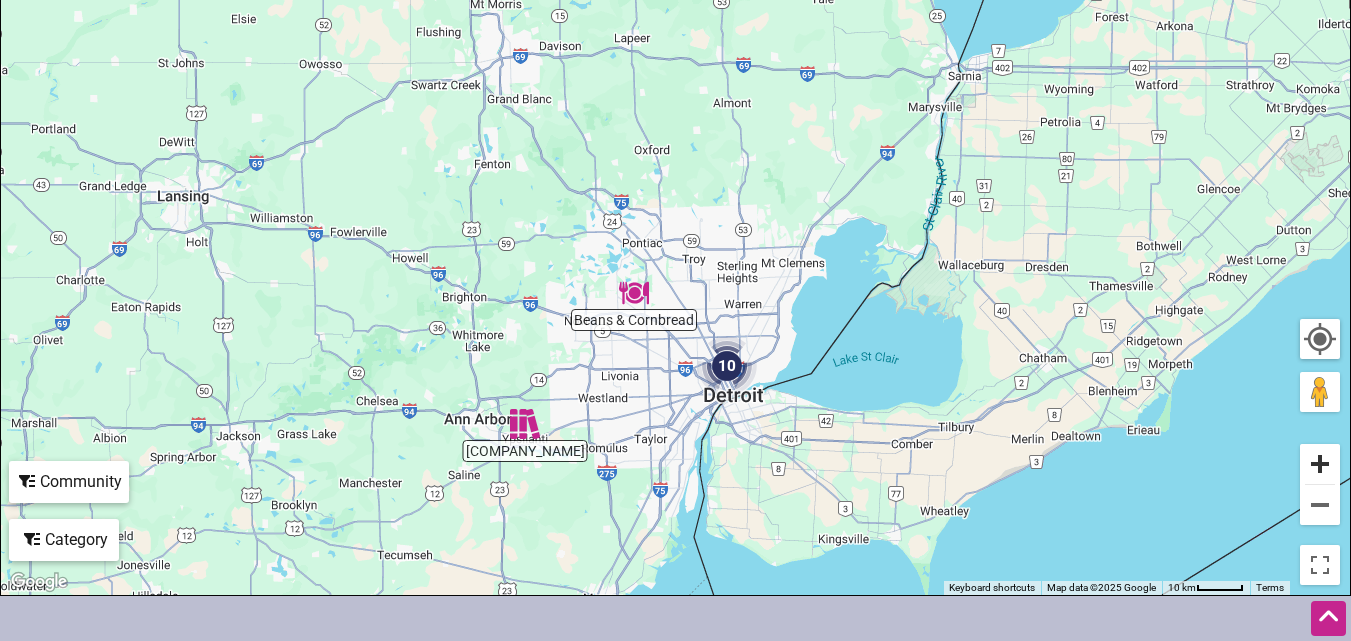 click at bounding box center (1320, 464) 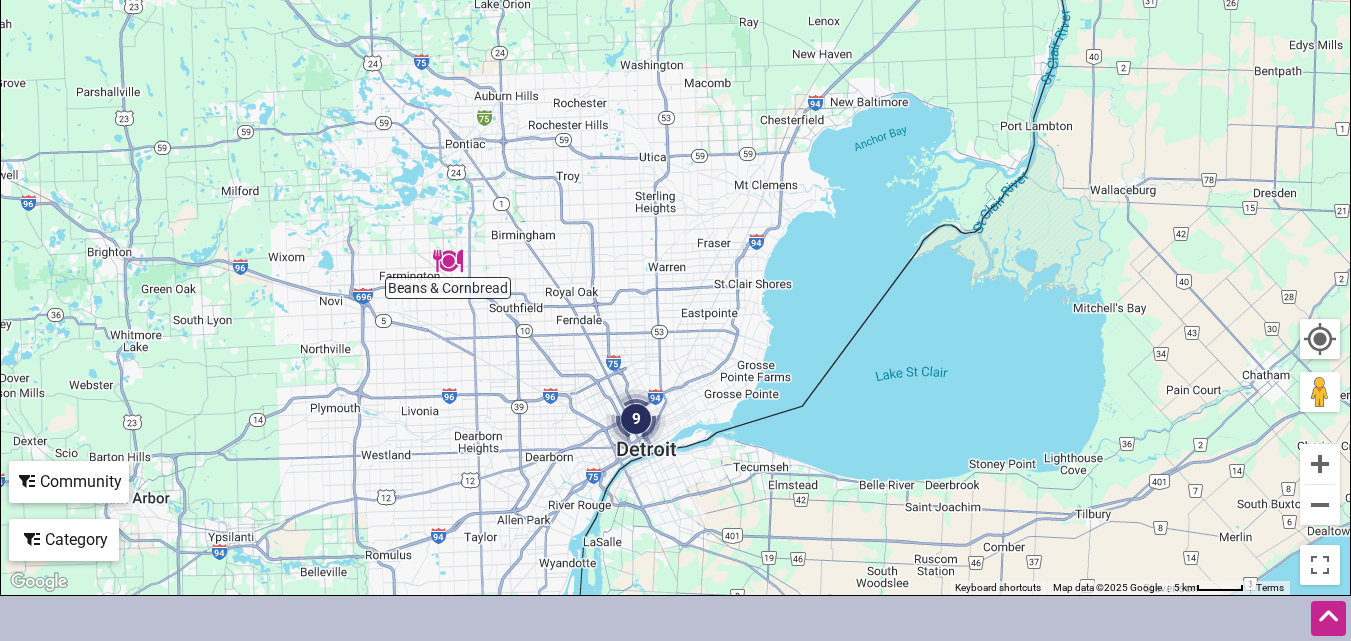drag, startPoint x: 762, startPoint y: 392, endPoint x: 616, endPoint y: 253, distance: 201.58621 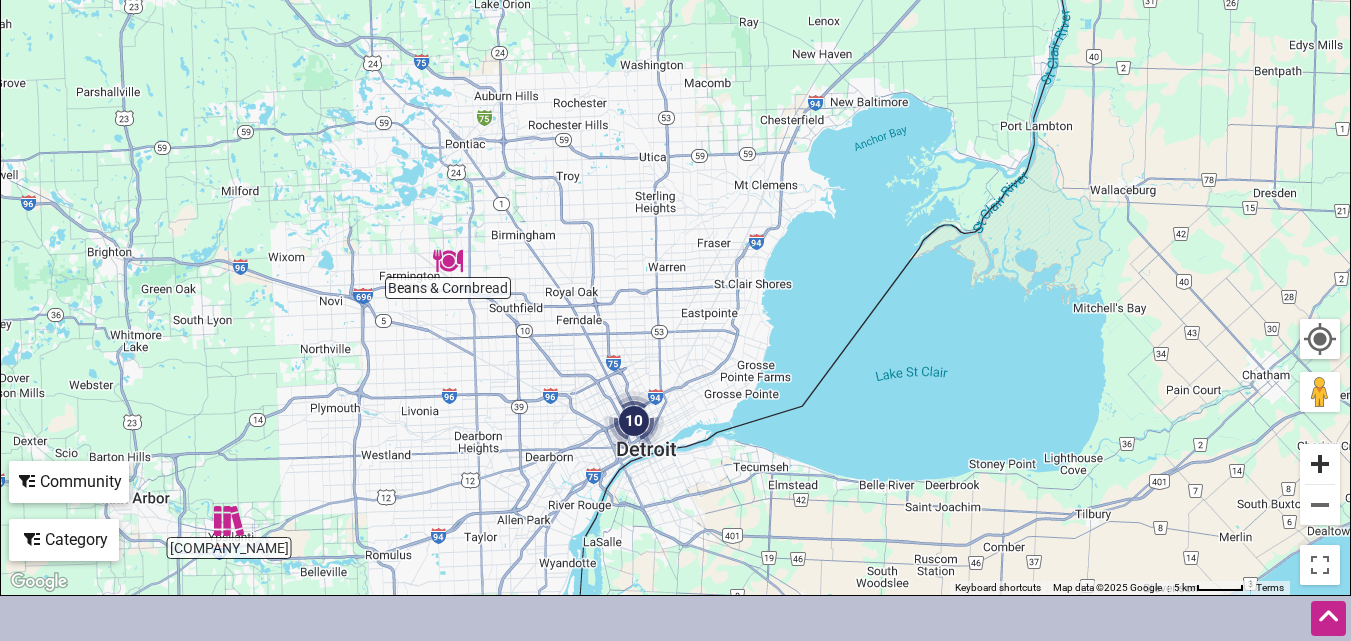 click at bounding box center [1320, 464] 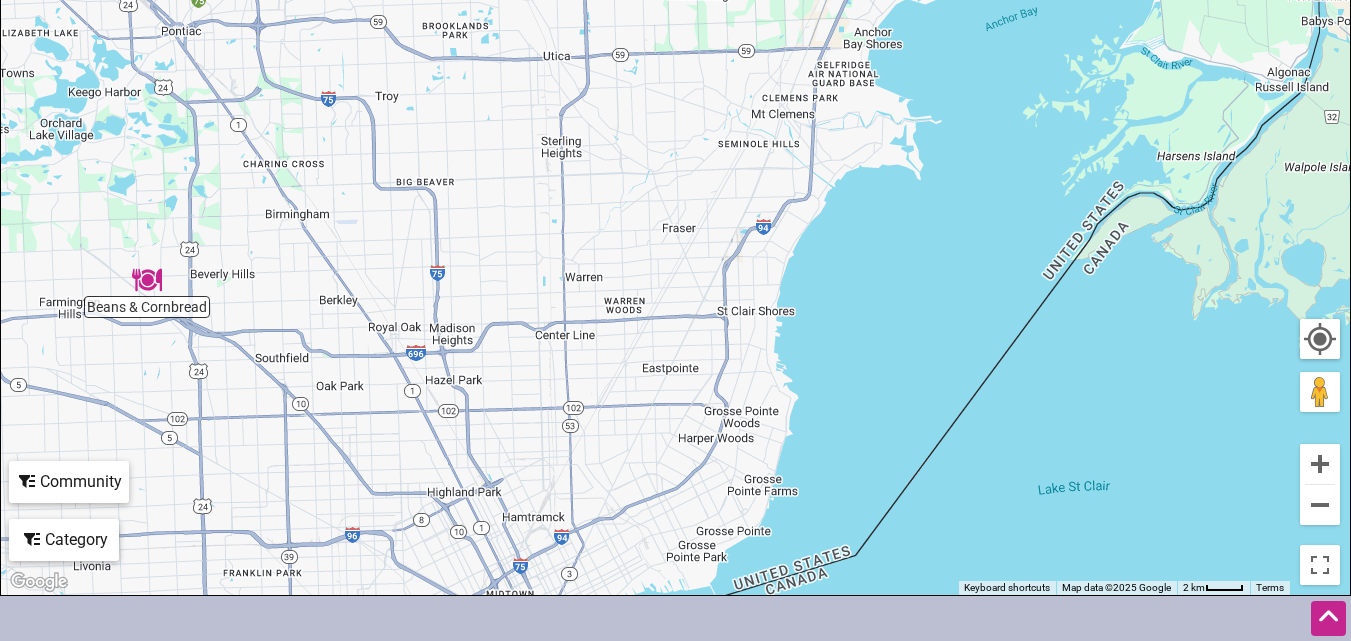 drag, startPoint x: 764, startPoint y: 403, endPoint x: 691, endPoint y: 349, distance: 90.80198 